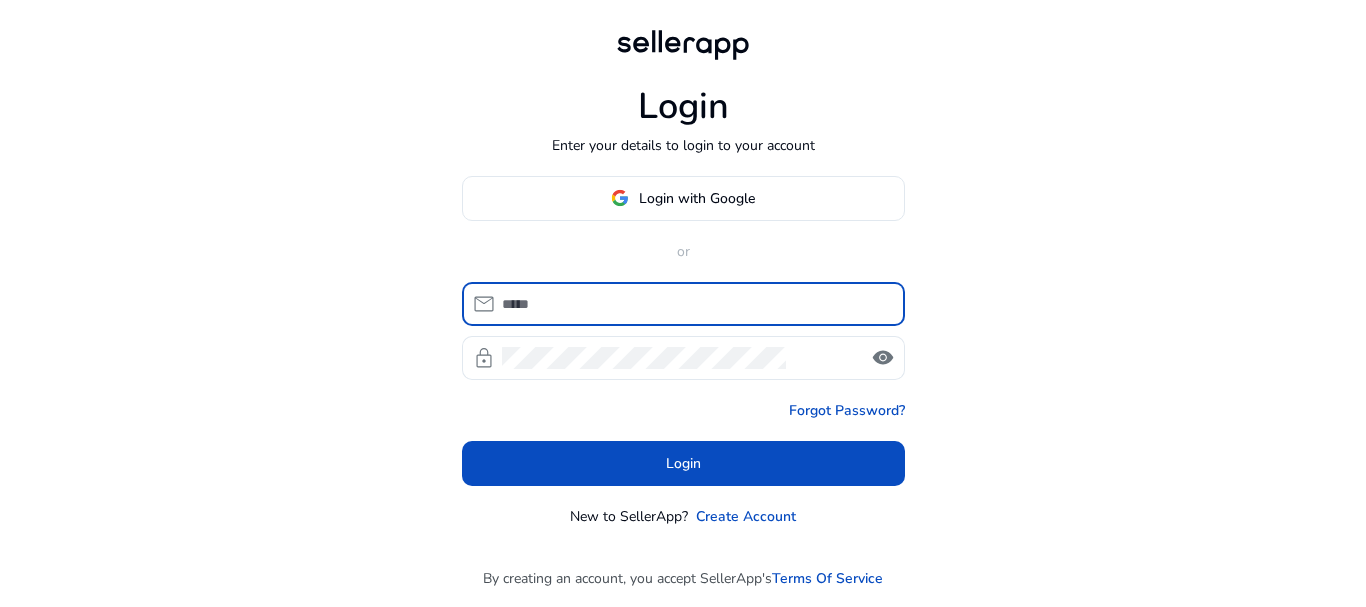 scroll, scrollTop: 0, scrollLeft: 0, axis: both 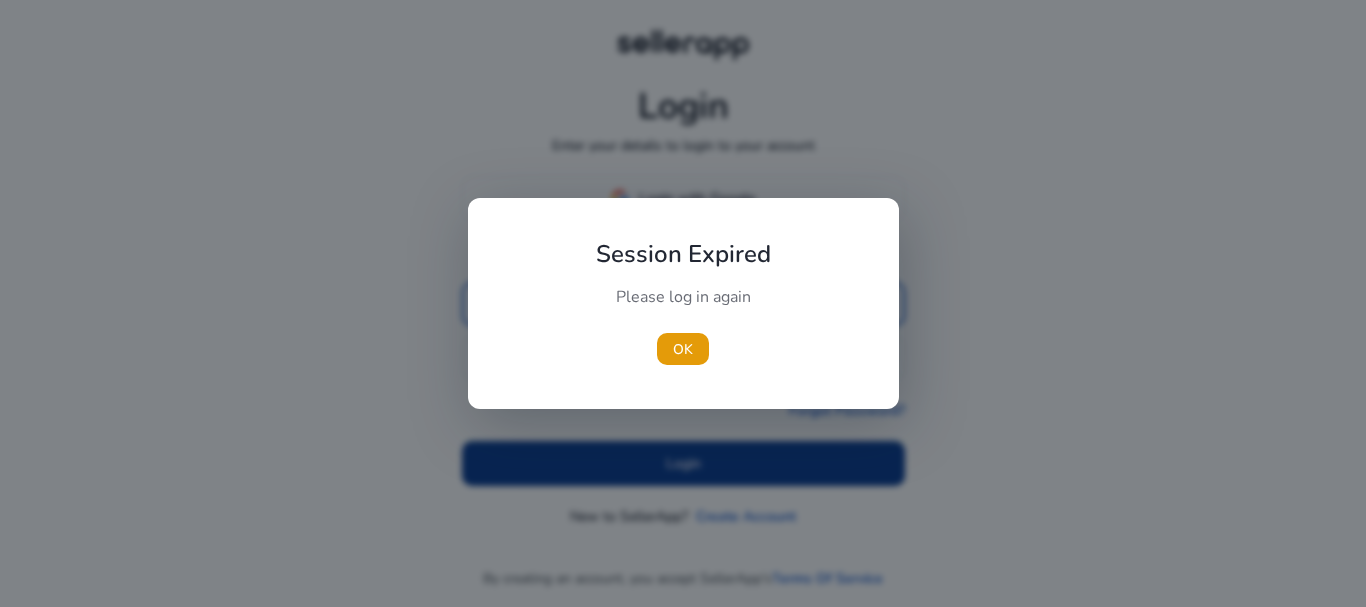 type 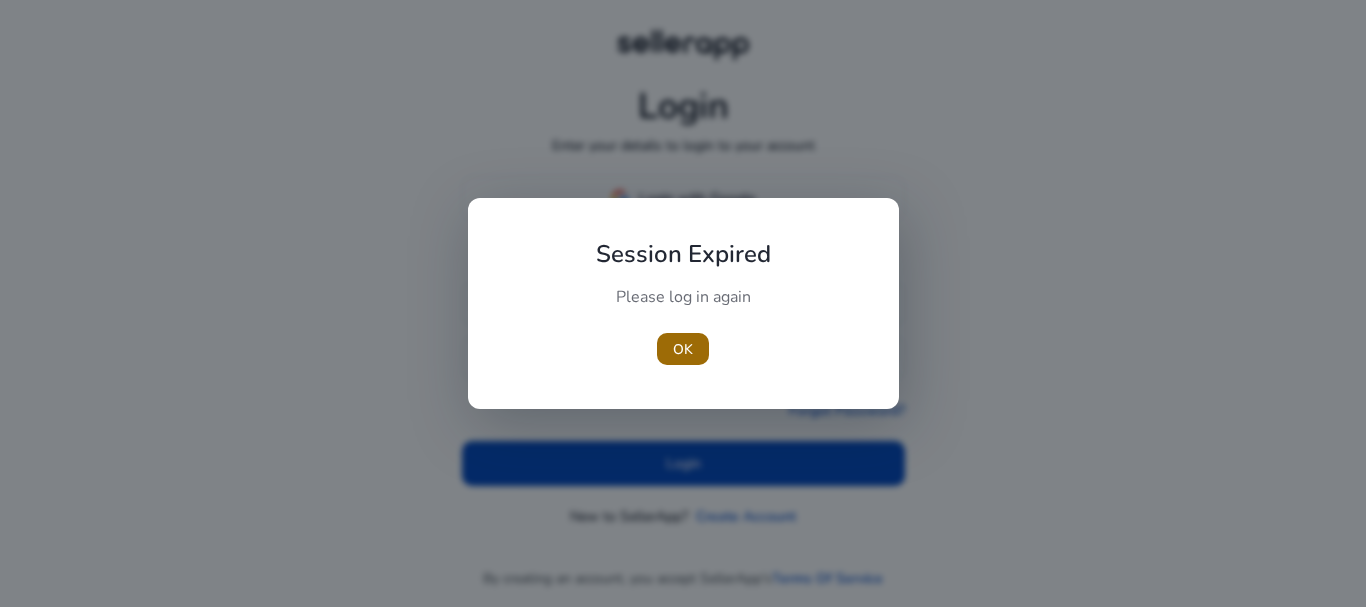 click on "OK" at bounding box center [683, 349] 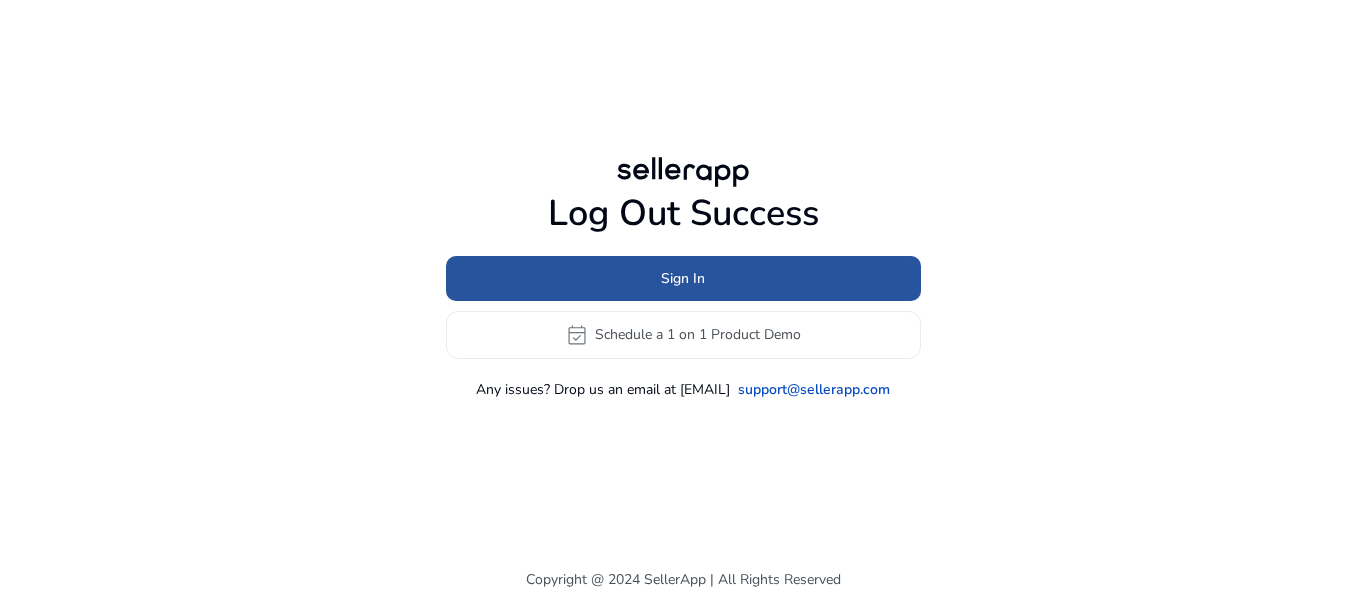 click 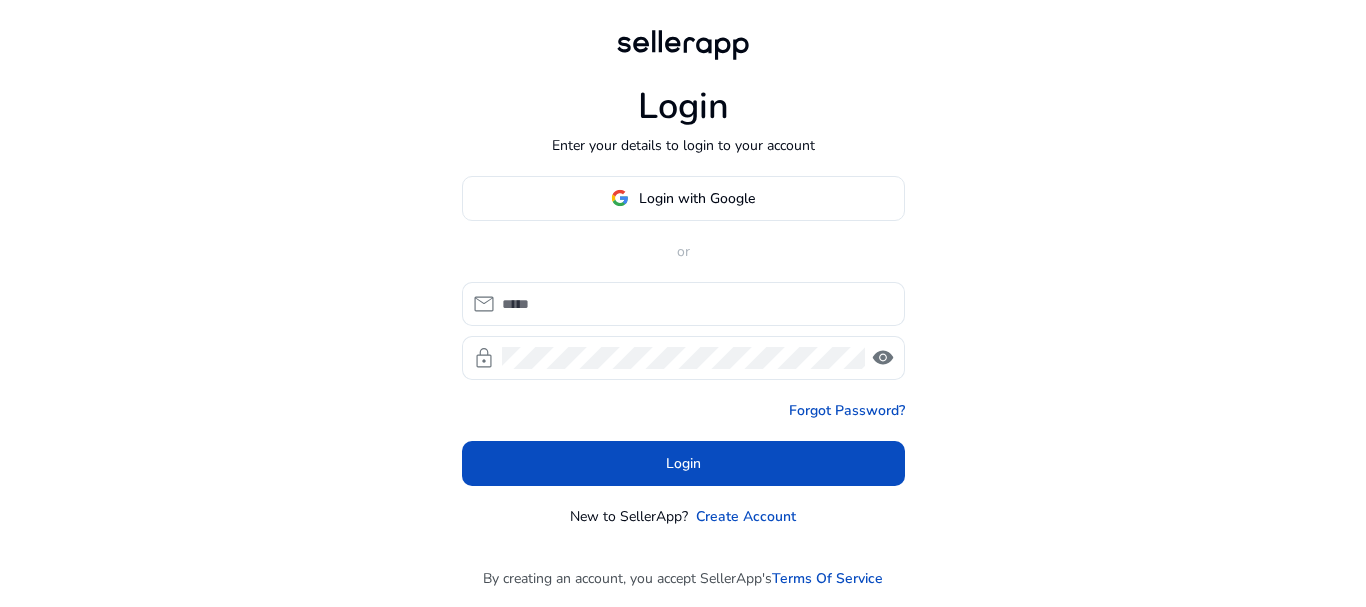 type on "**********" 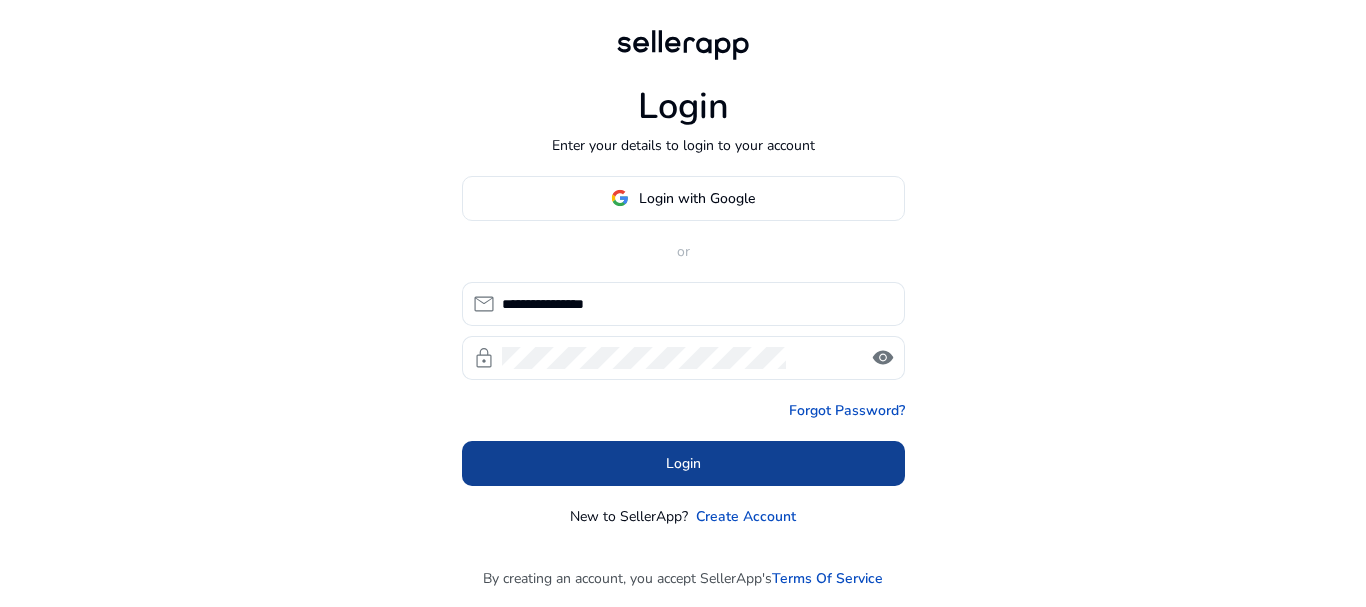 click at bounding box center [683, 463] 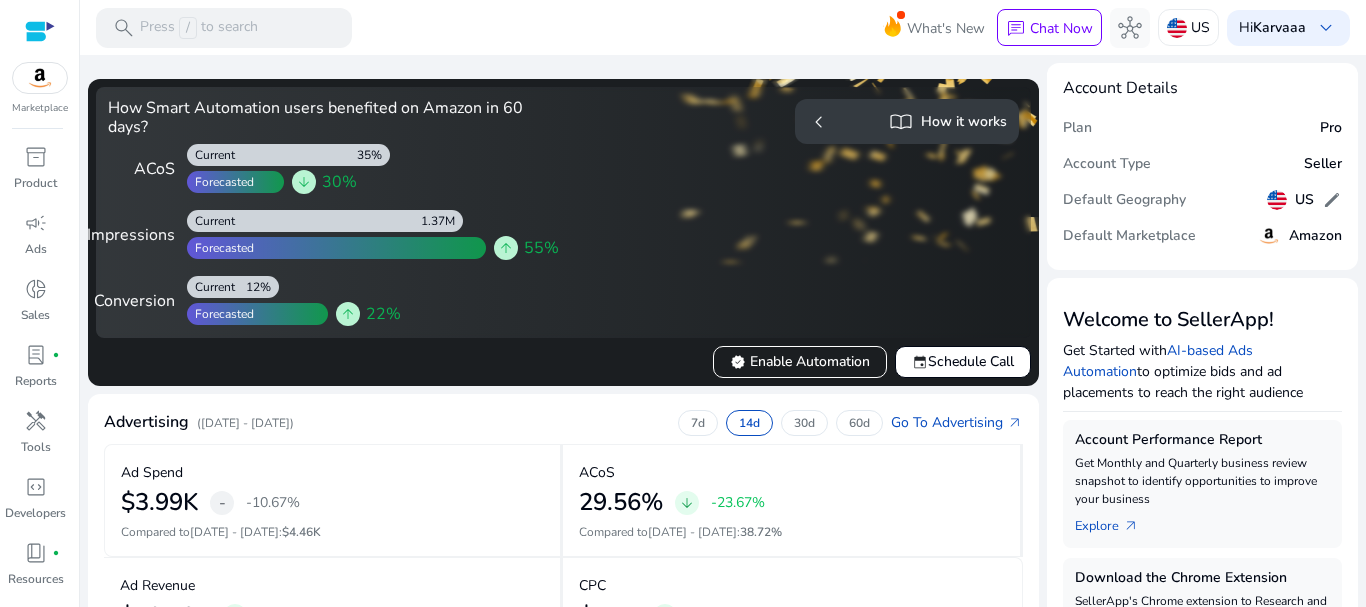 scroll, scrollTop: 531, scrollLeft: 0, axis: vertical 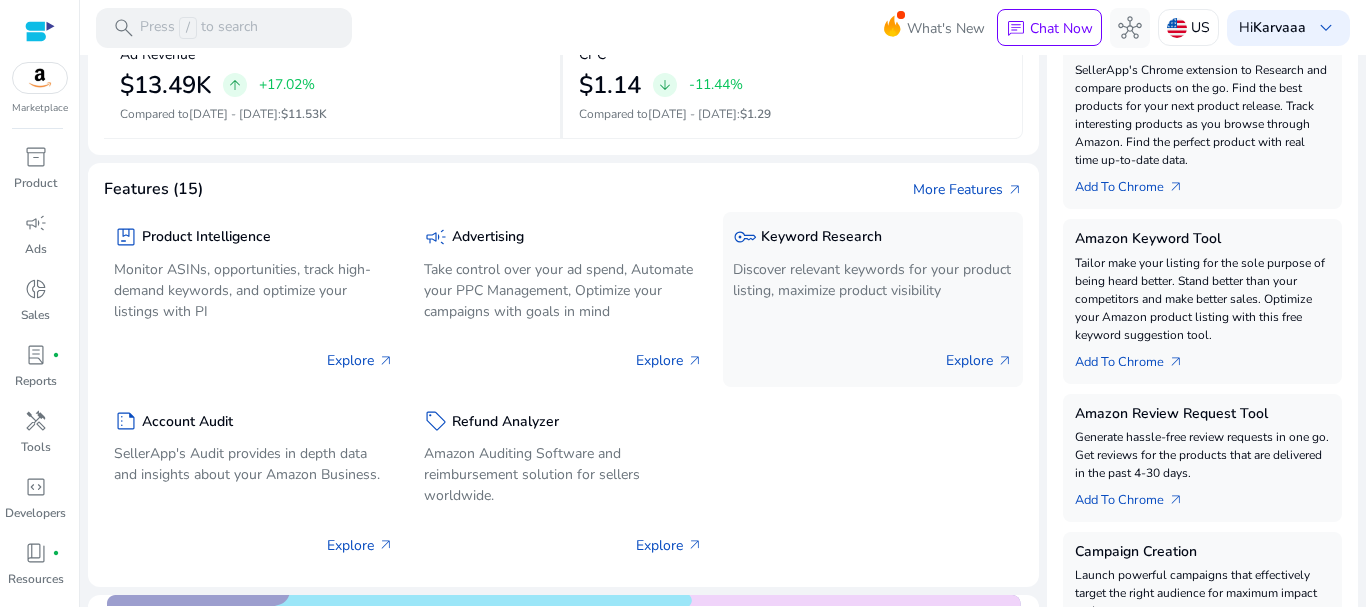 click on "Keyword Research" 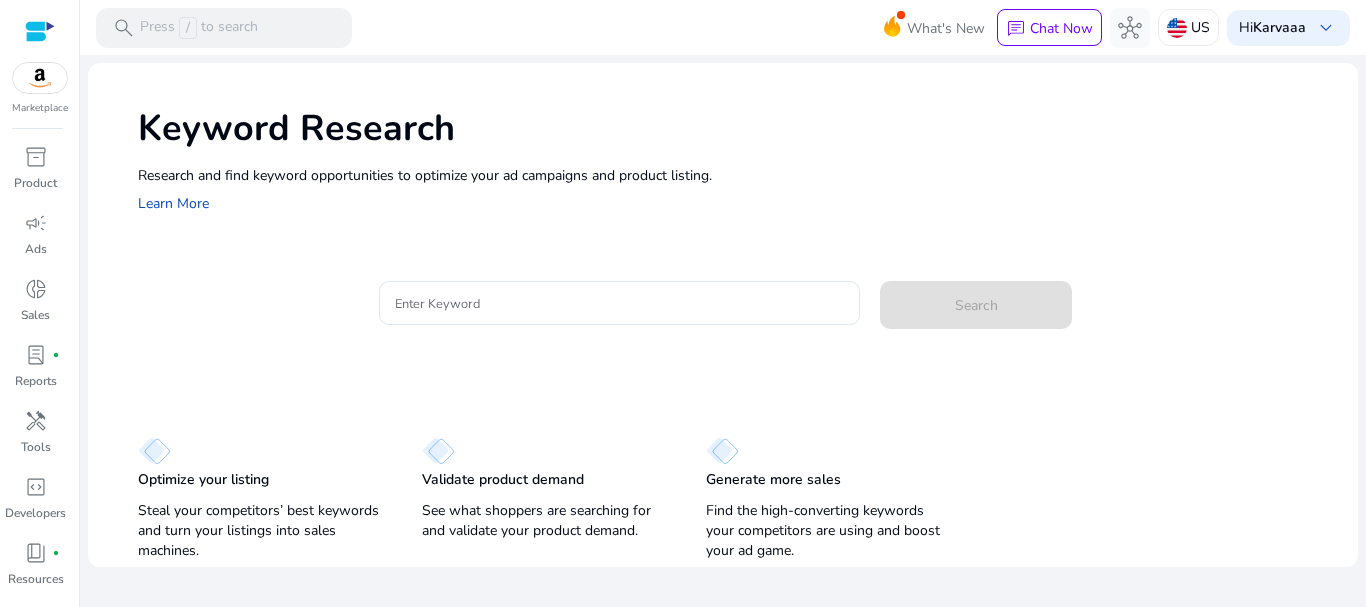 scroll, scrollTop: 0, scrollLeft: 0, axis: both 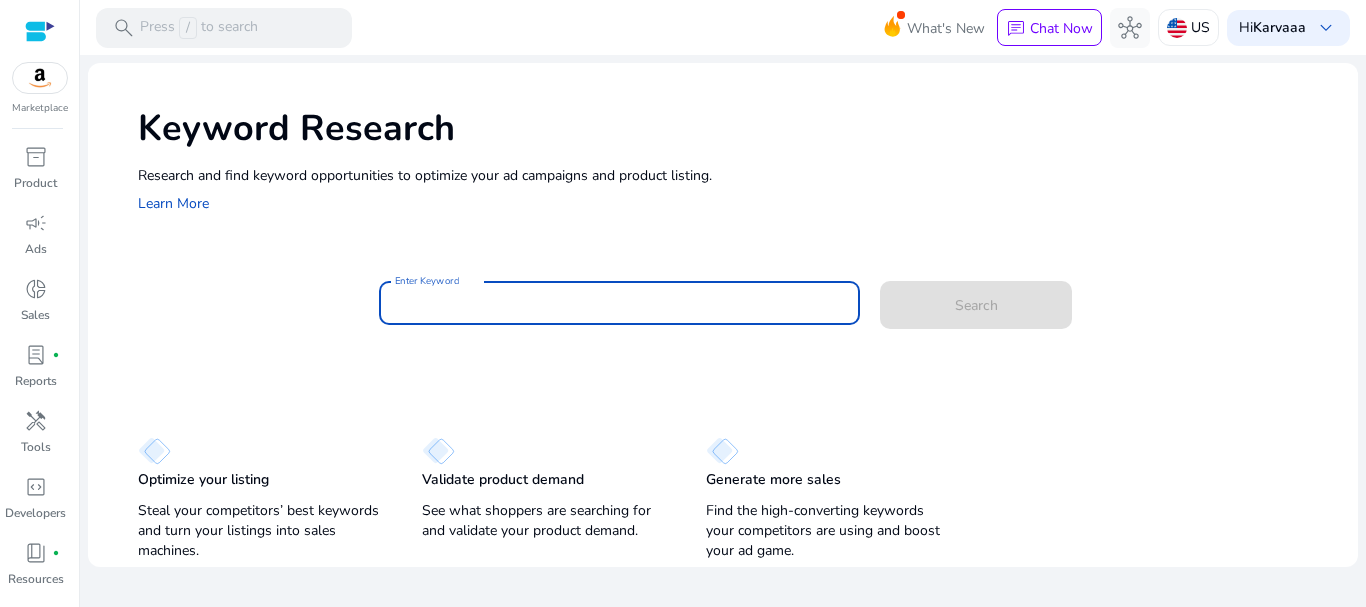 click on "Enter Keyword" at bounding box center (620, 303) 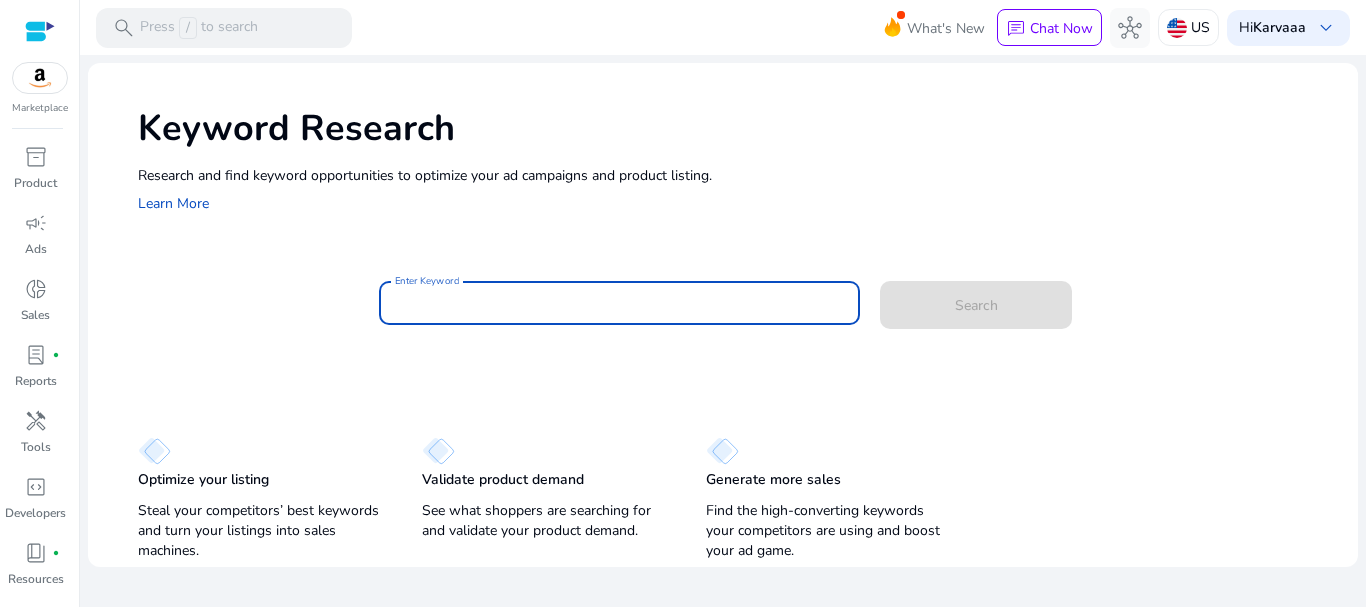 paste on "**********" 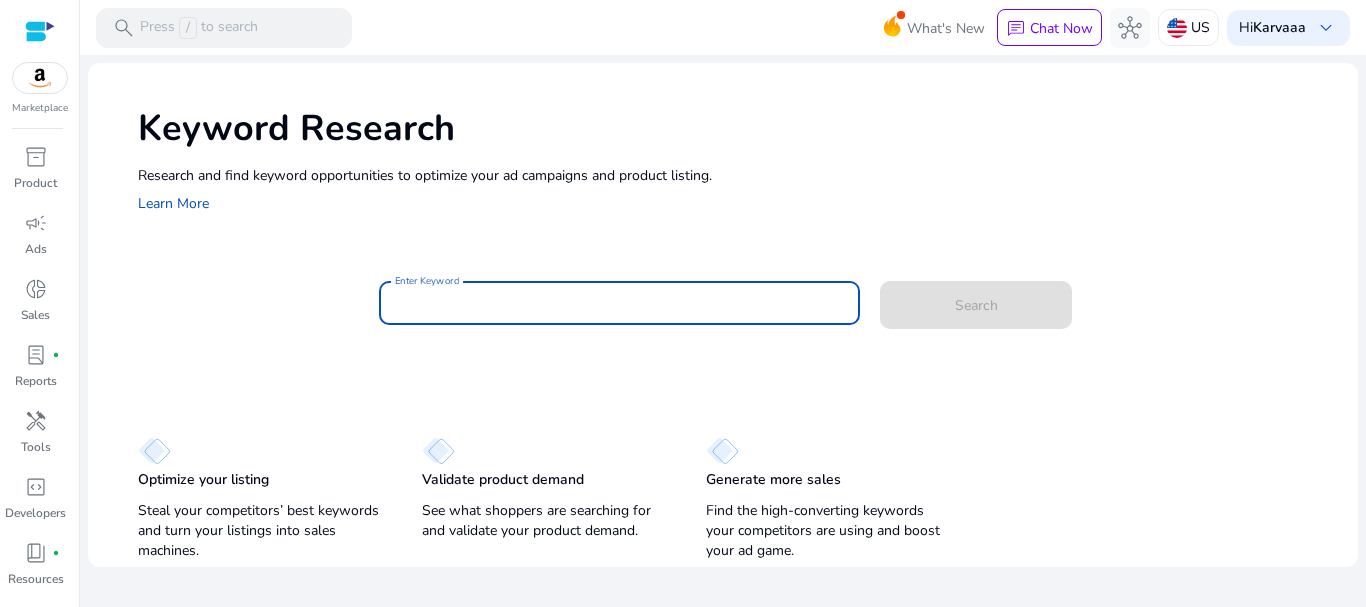 scroll, scrollTop: 0, scrollLeft: 0, axis: both 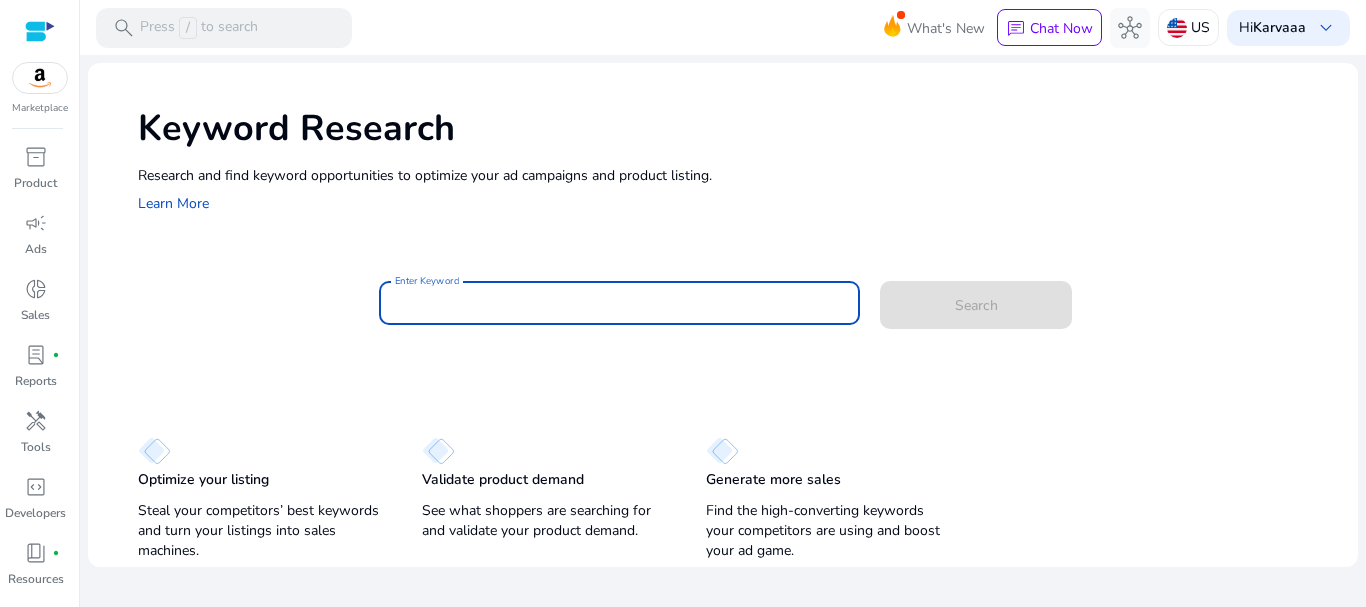 click on "Enter Keyword" at bounding box center (620, 303) 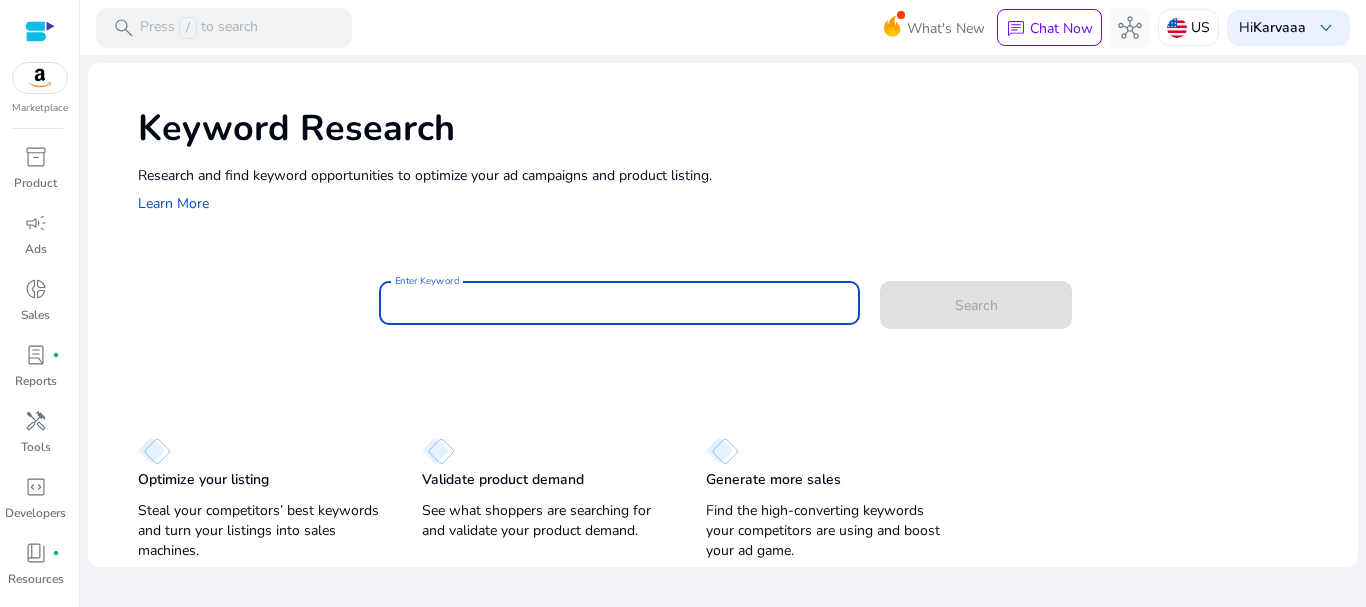scroll, scrollTop: 0, scrollLeft: 0, axis: both 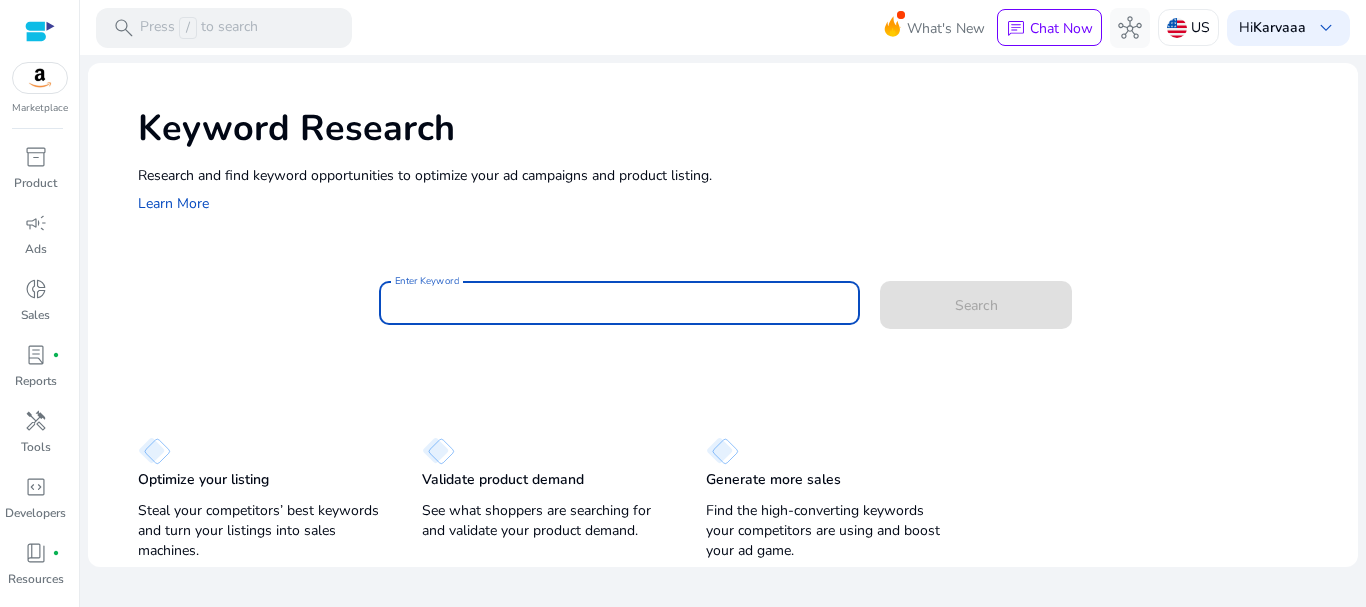 paste on "**********" 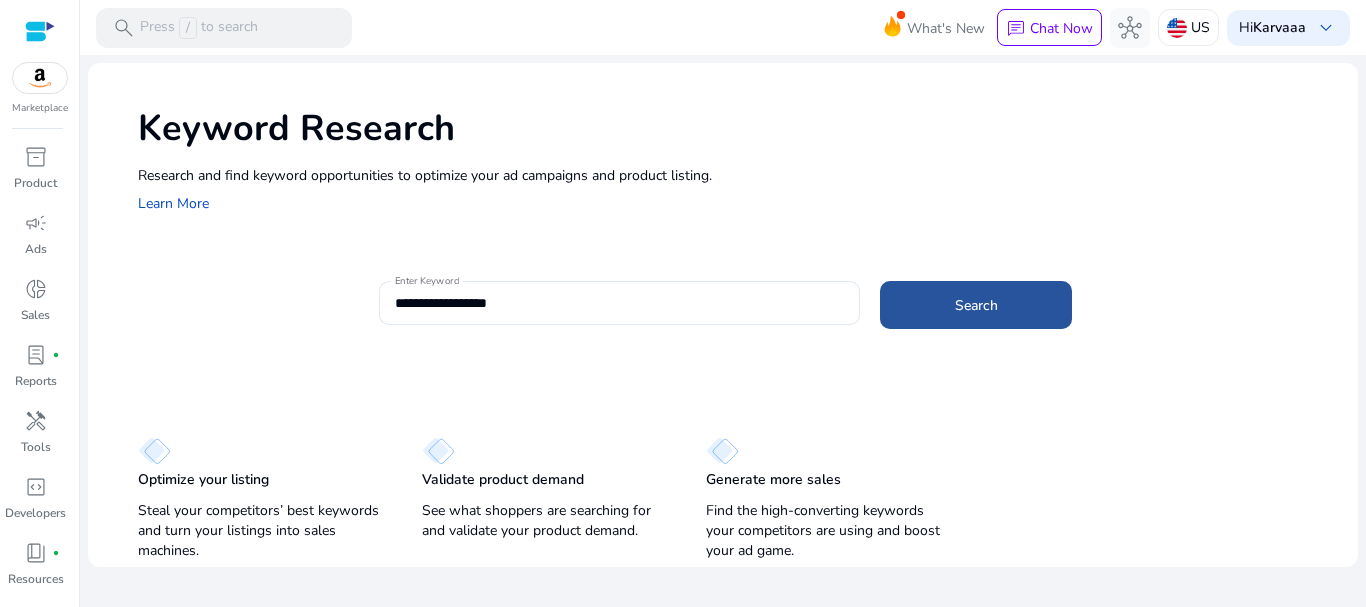 click 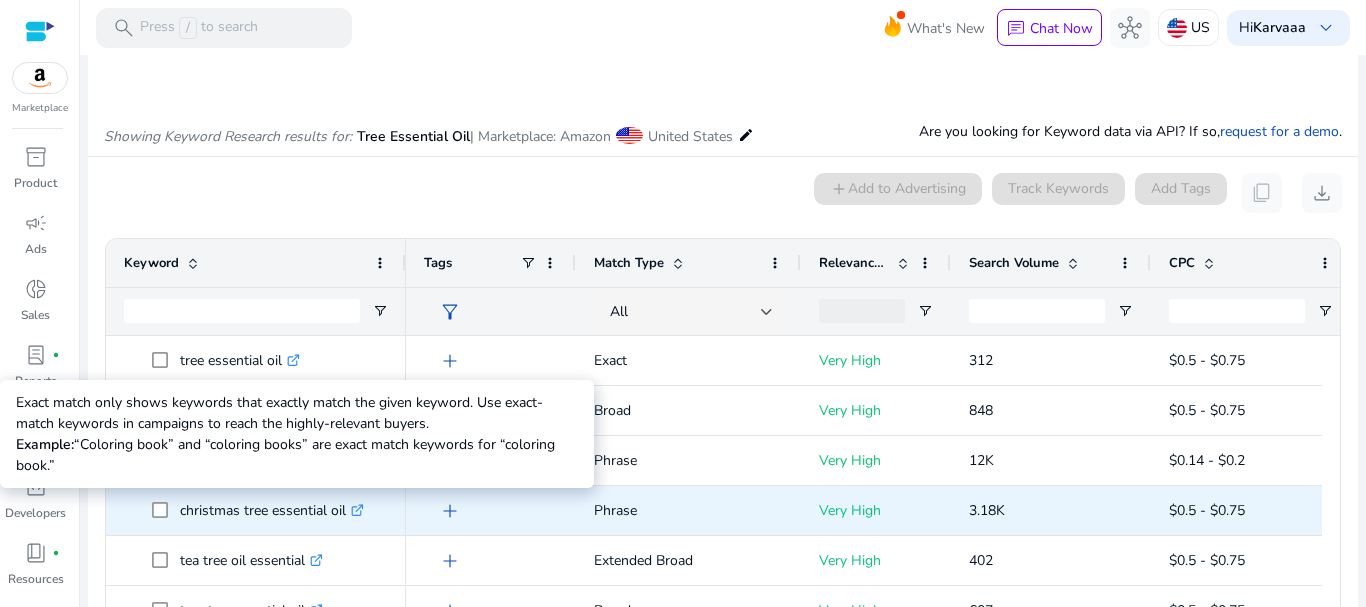 scroll, scrollTop: 170, scrollLeft: 0, axis: vertical 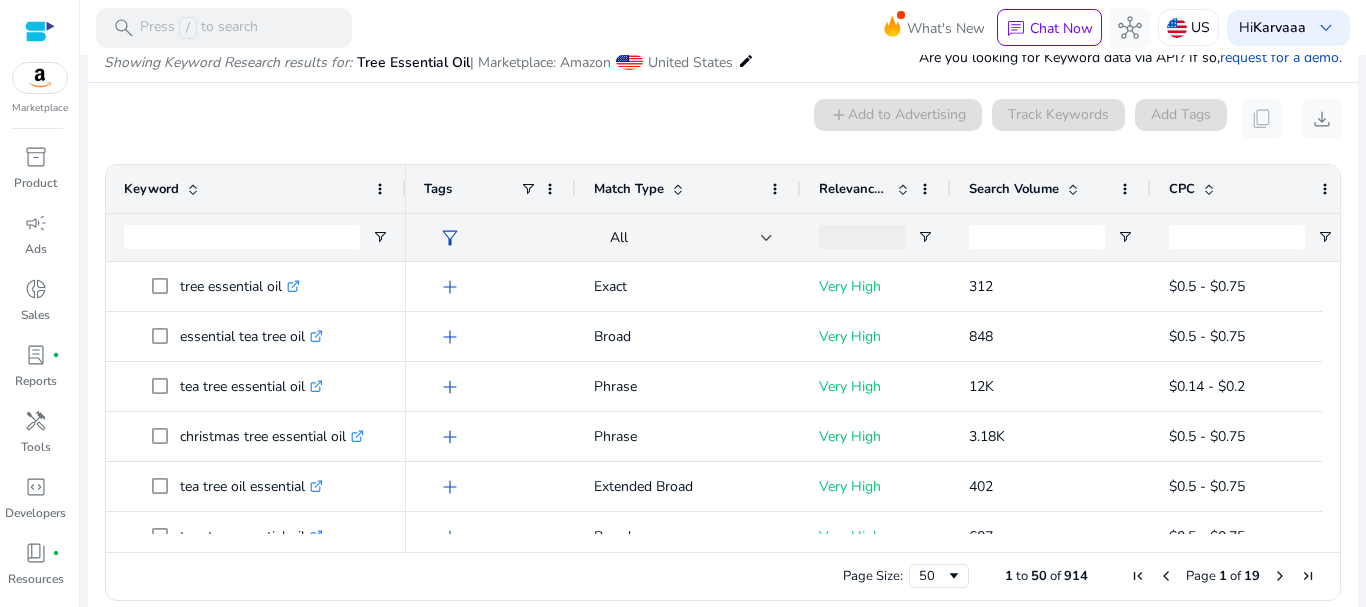 click on "Search Volume" at bounding box center (1014, 189) 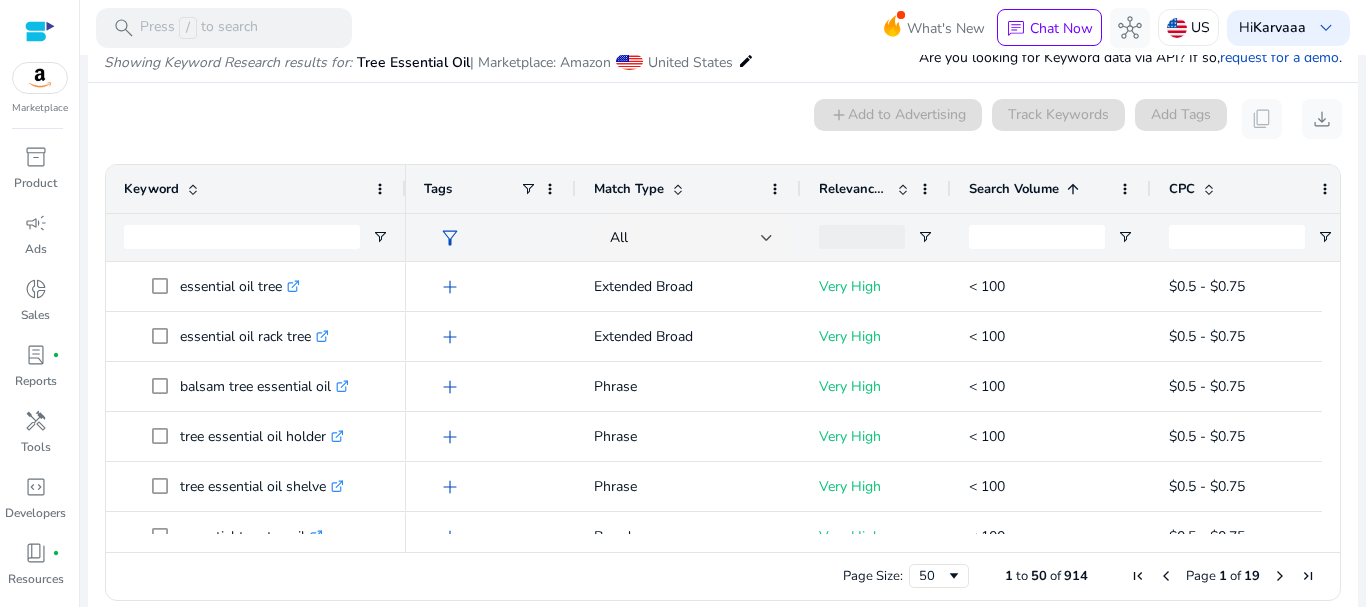 click on "Search Volume" at bounding box center [1014, 189] 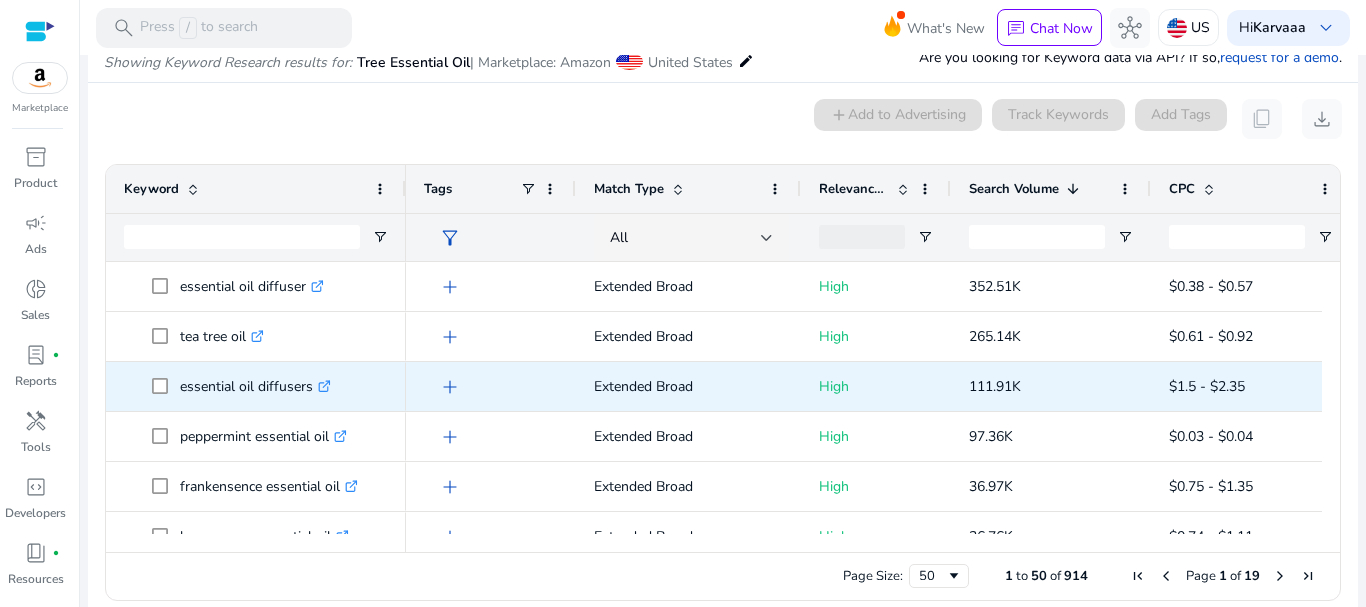 click on "essential oil diffusers  .st0{fill:#2c8af8}" at bounding box center (255, 386) 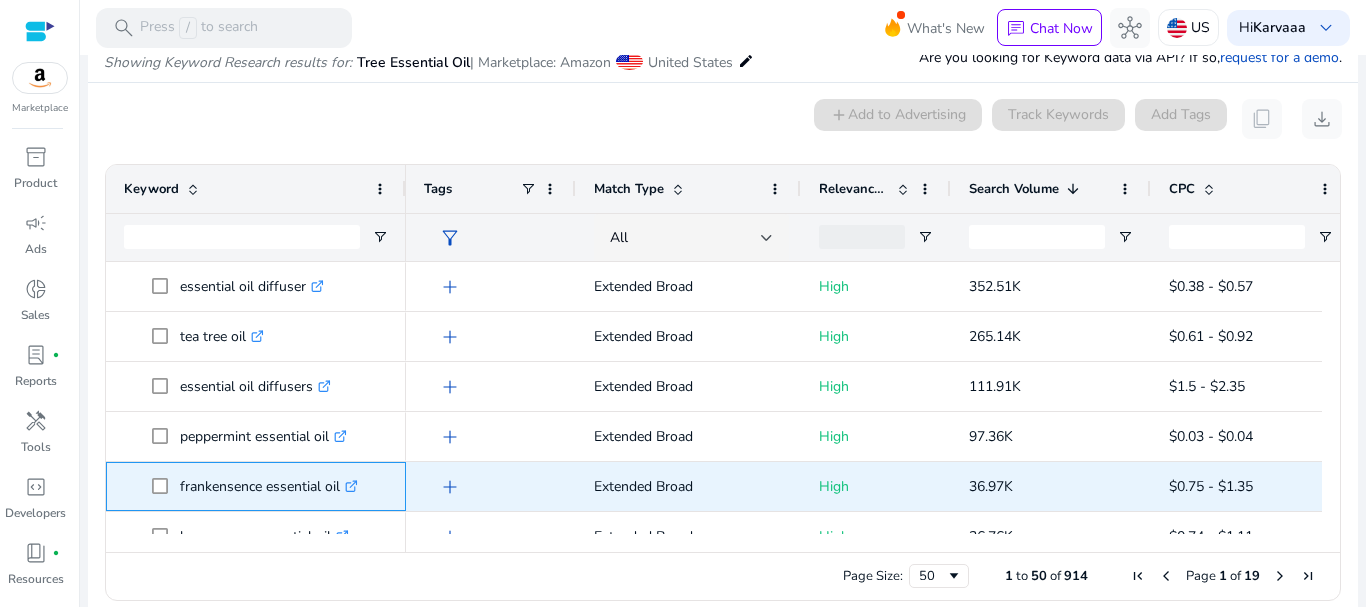 drag, startPoint x: 176, startPoint y: 494, endPoint x: 260, endPoint y: 483, distance: 84.71718 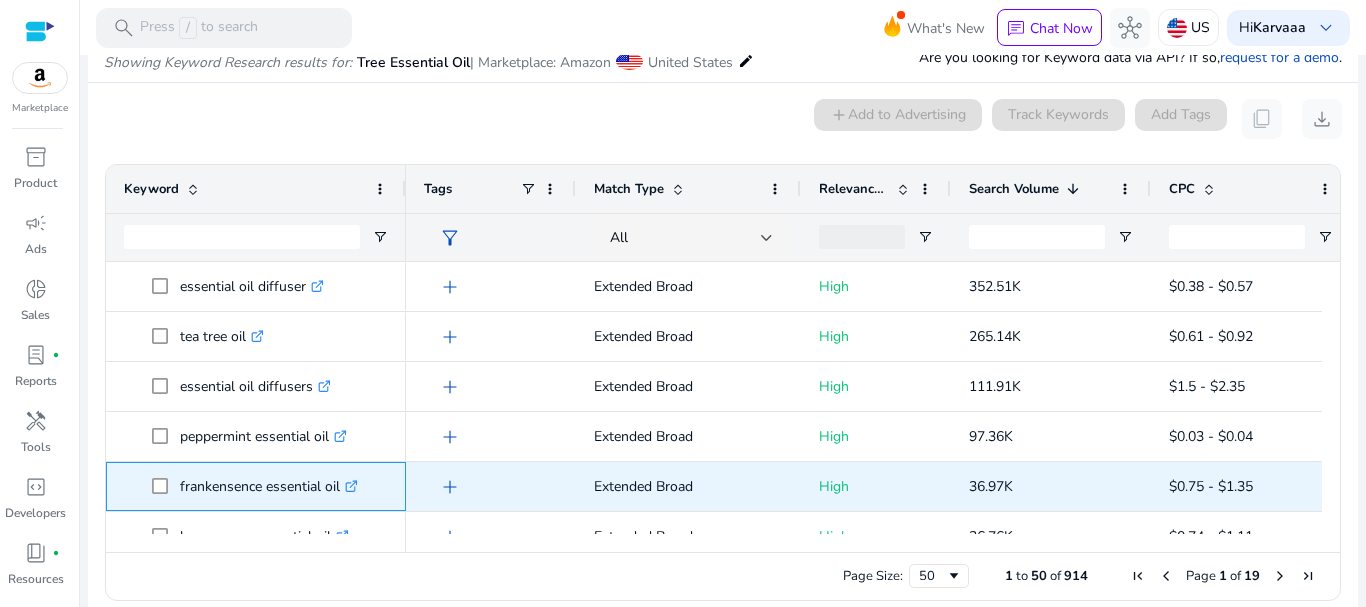 copy on "frankensence" 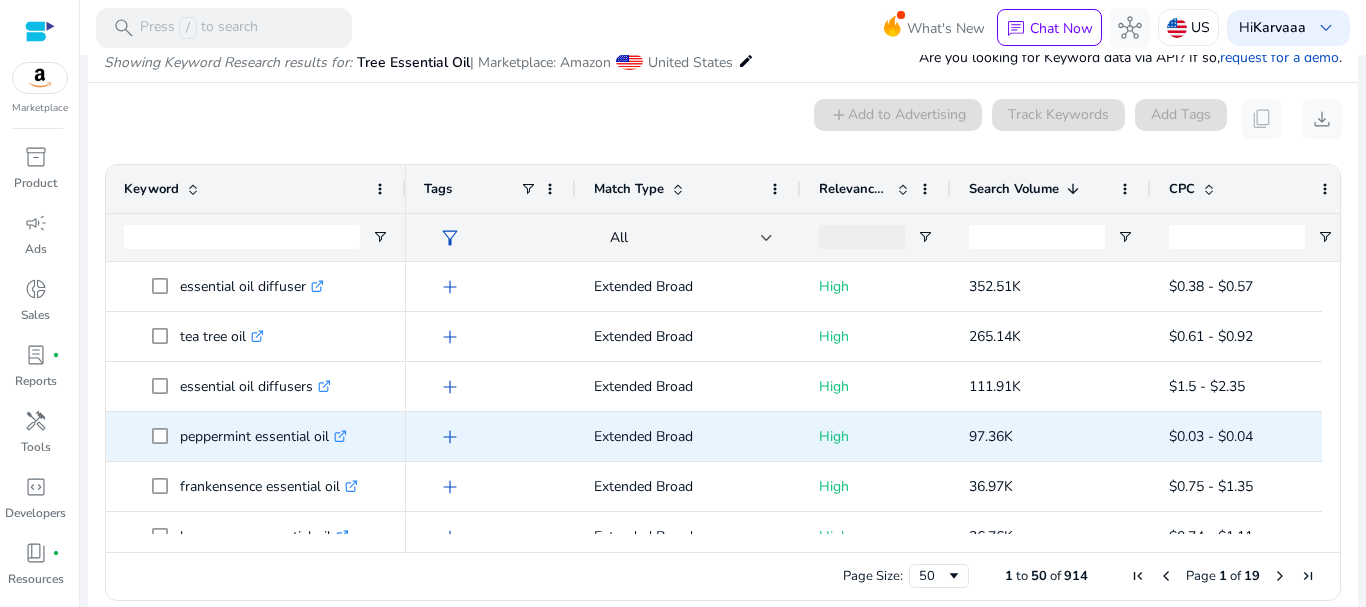 click on "peppermint essential oil  .st0{fill:#2c8af8}" at bounding box center [263, 436] 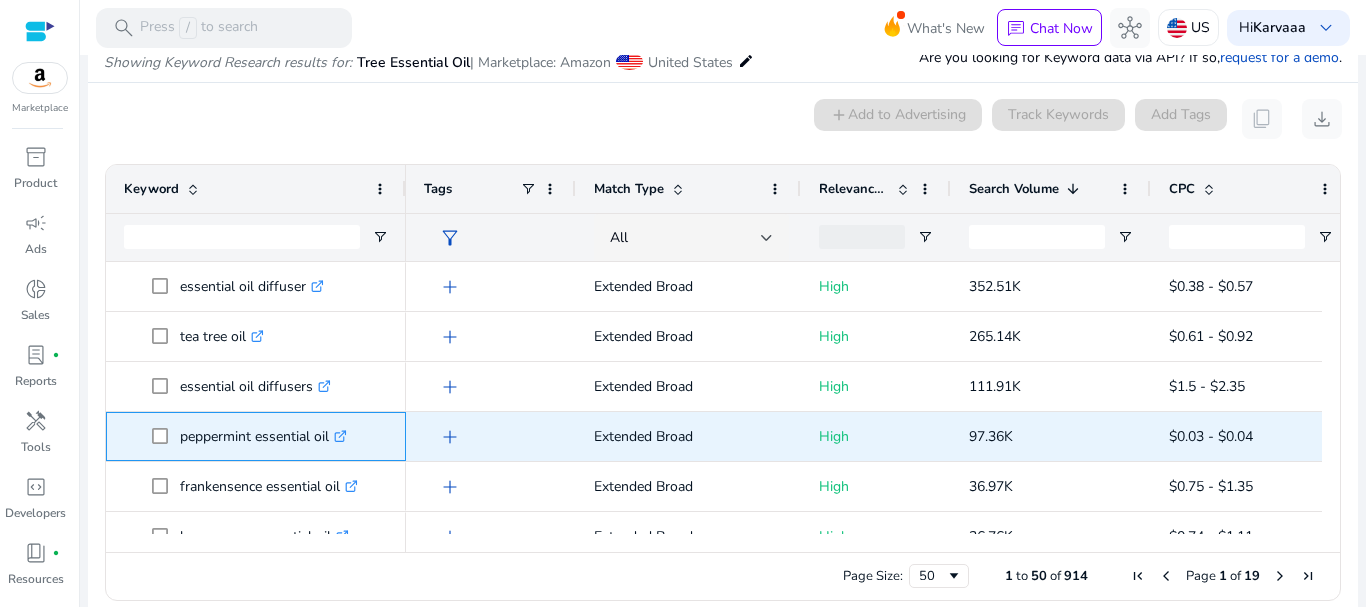 click on "peppermint essential oil  .st0{fill:#2c8af8}" at bounding box center [263, 436] 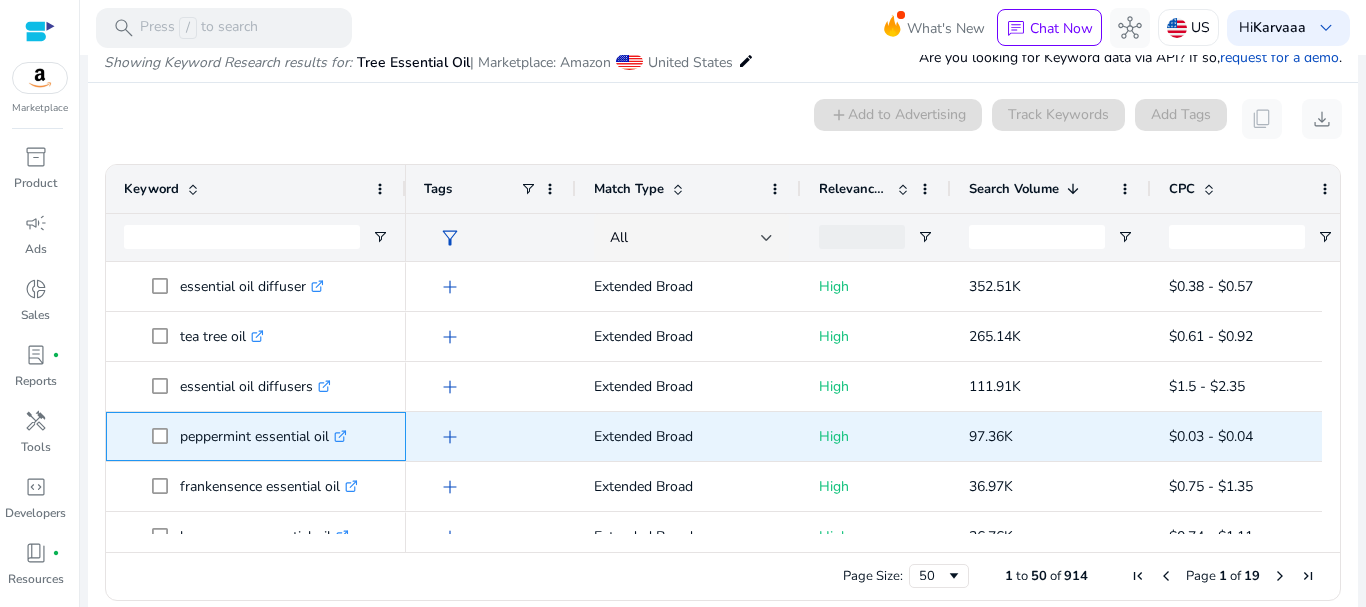 copy on "peppermint" 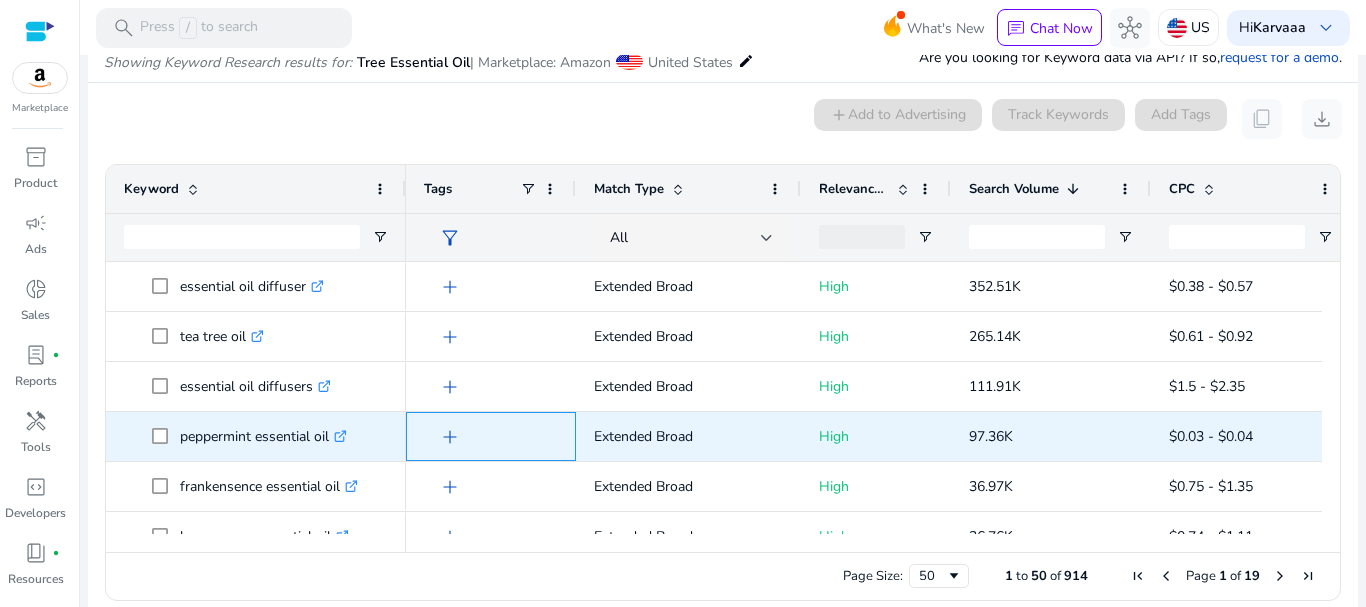 click on "add" at bounding box center [496, 436] 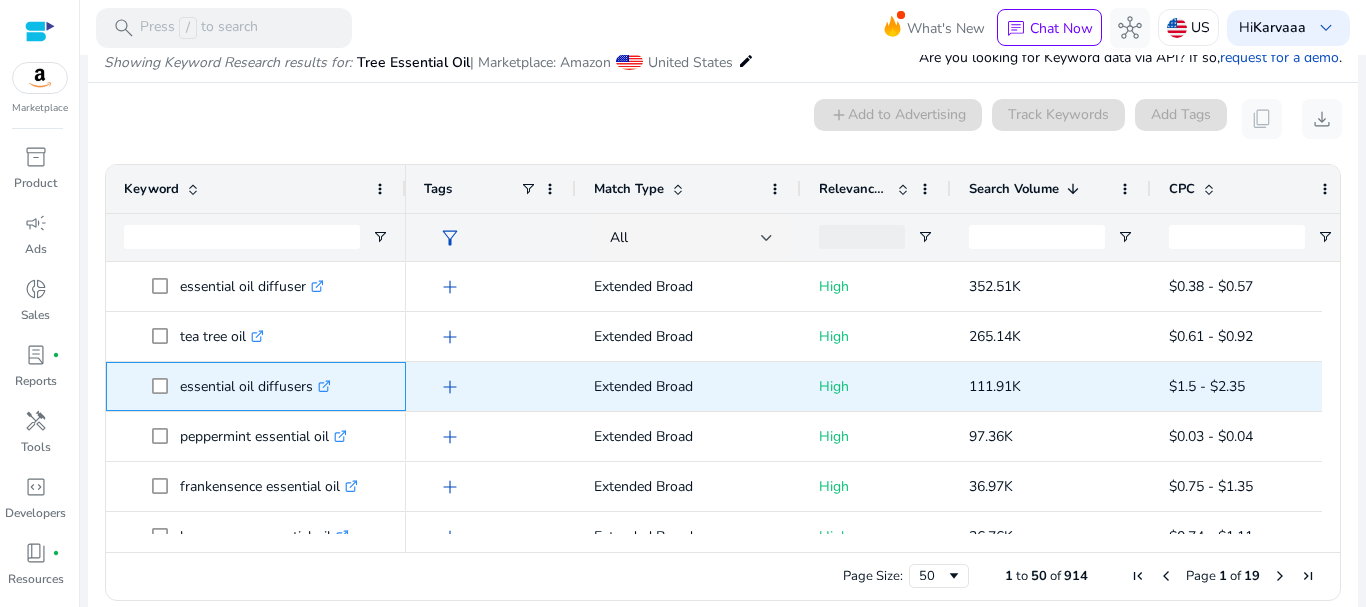 click on "essential oil diffusers  .st0{fill:#2c8af8}" at bounding box center (255, 386) 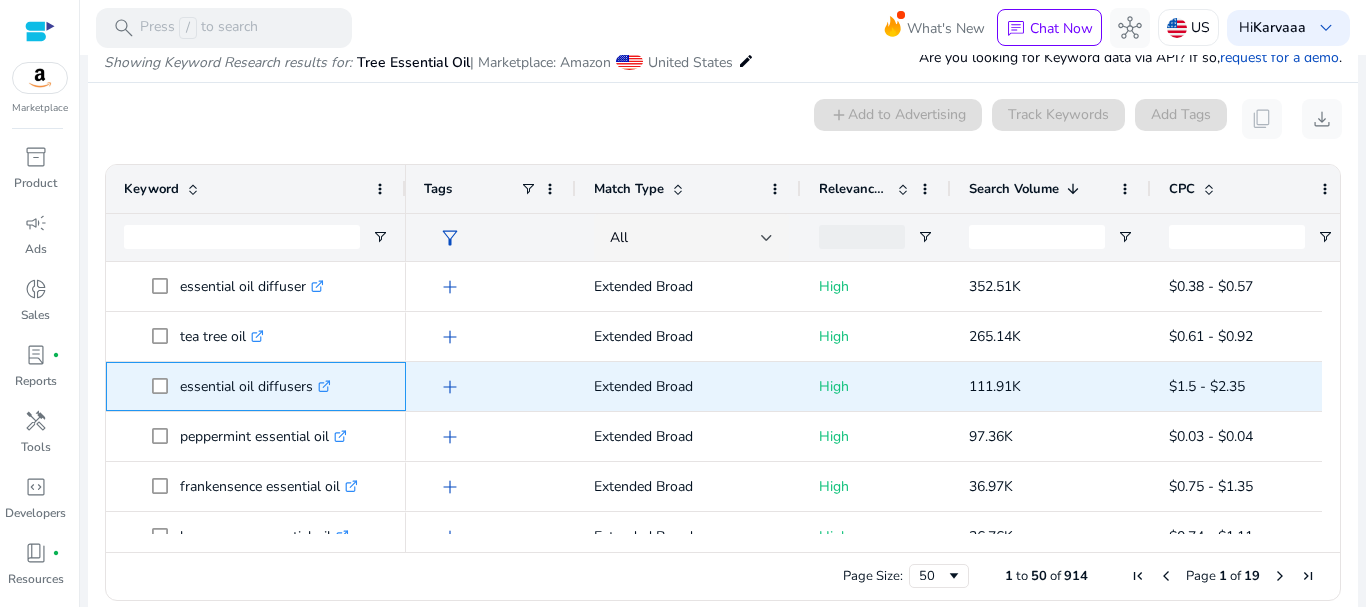 click on "essential oil diffusers  .st0{fill:#2c8af8}" at bounding box center (255, 386) 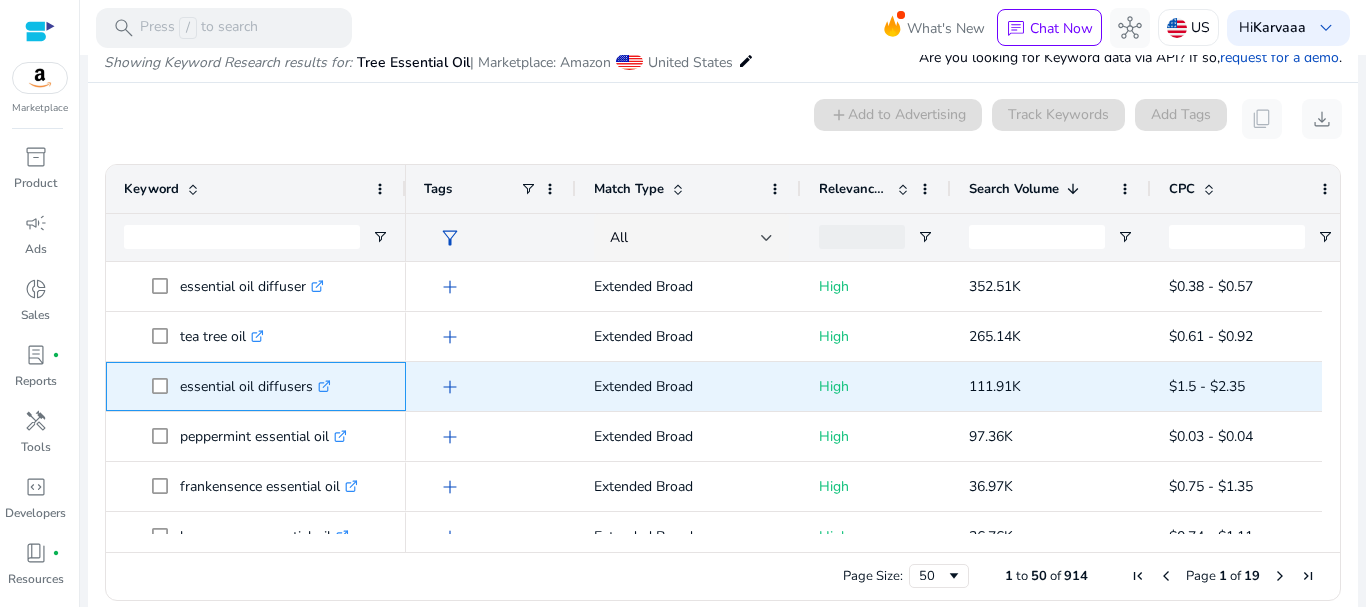click on "essential oil diffusers  .st0{fill:#2c8af8}" at bounding box center (255, 386) 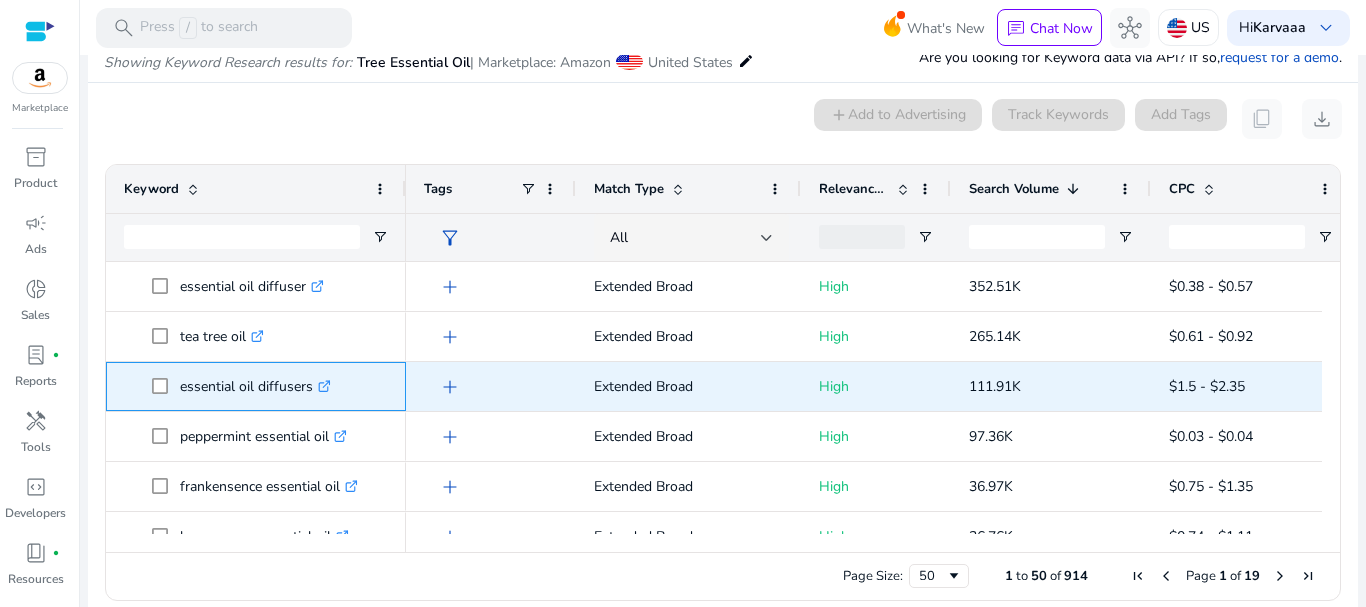 click on "essential oil diffusers  .st0{fill:#2c8af8}" at bounding box center [255, 386] 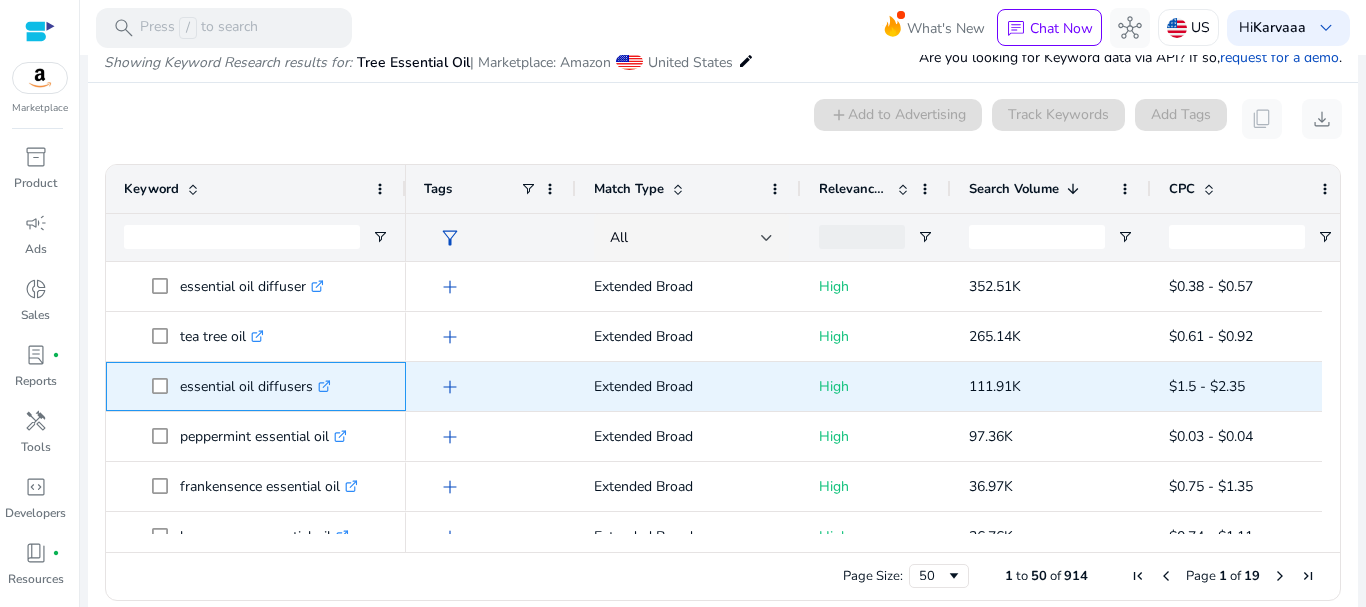 copy on "diffusers" 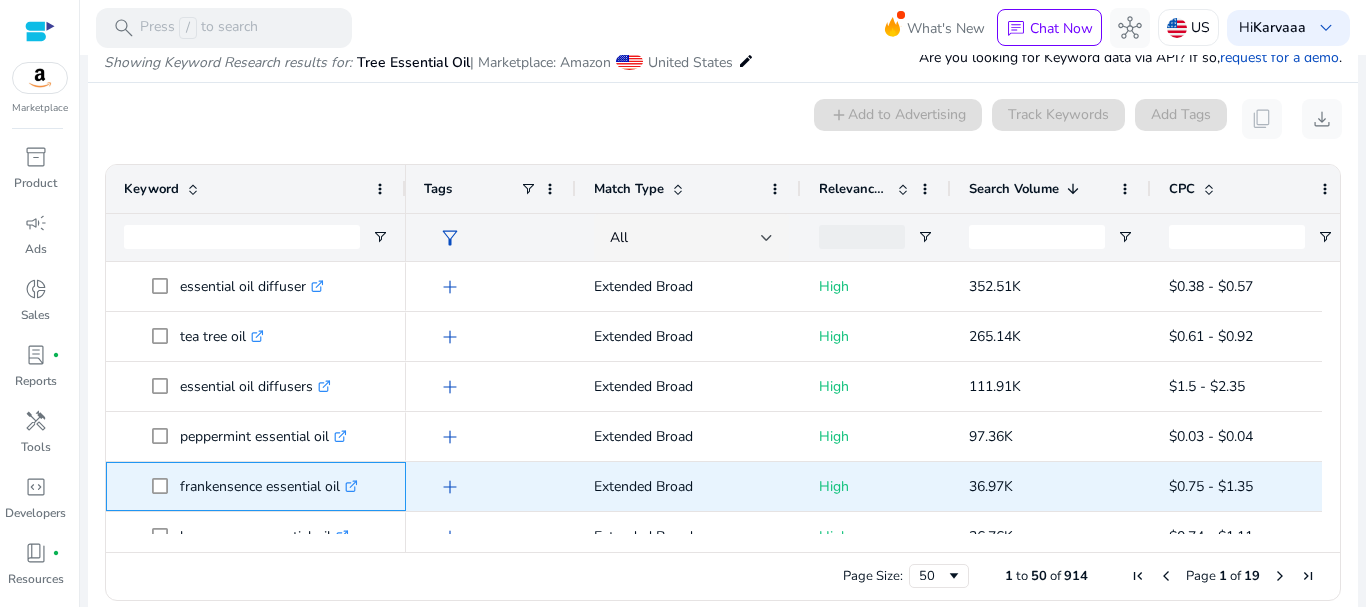 click on "frankensence essential oil  .st0{fill:#2c8af8}" at bounding box center [269, 486] 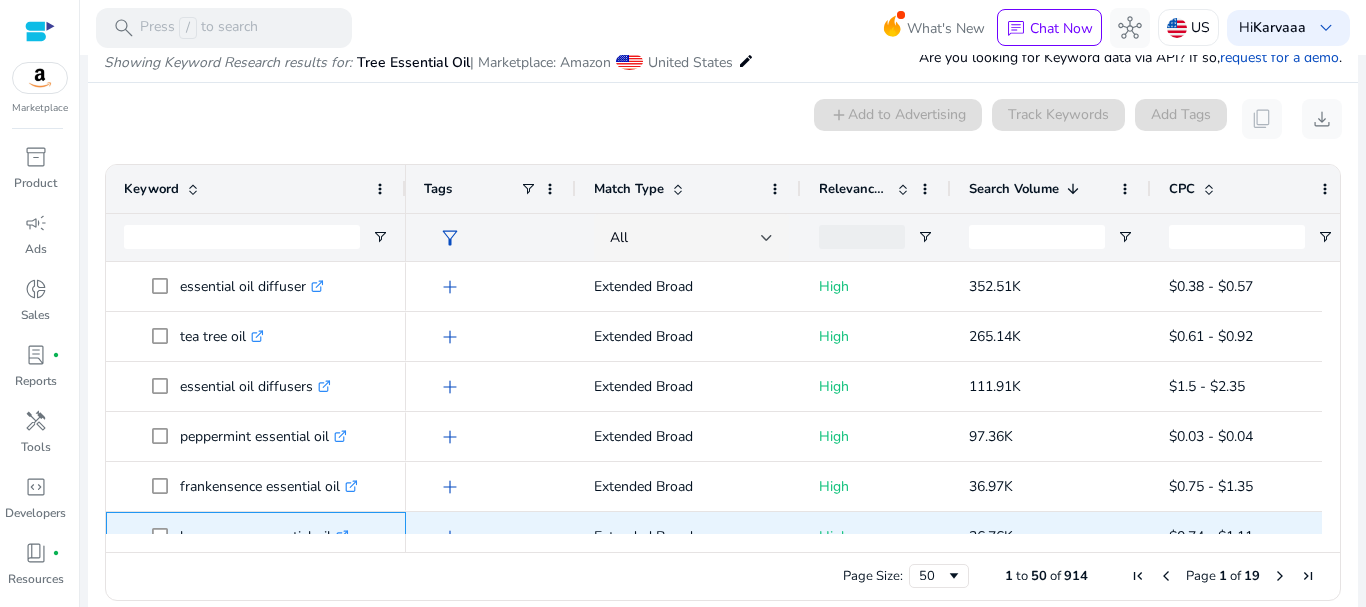 scroll, scrollTop: 28, scrollLeft: 0, axis: vertical 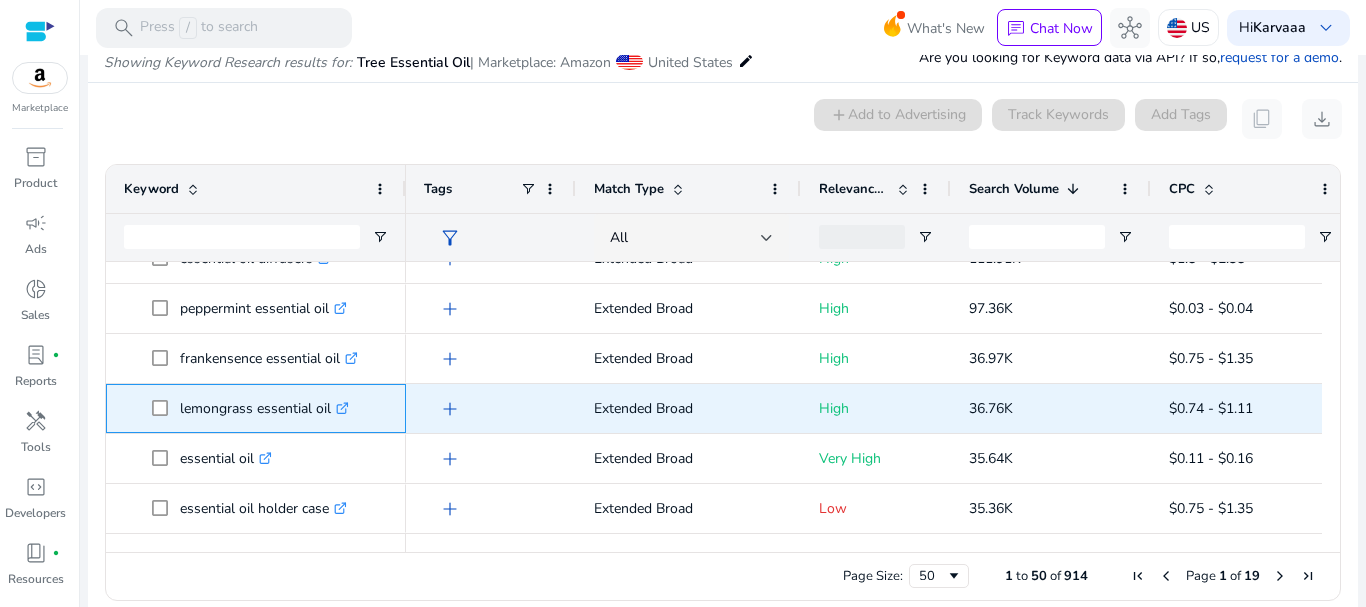click on "lemongrass essential oil  .st0{fill:#2c8af8}" at bounding box center (264, 408) 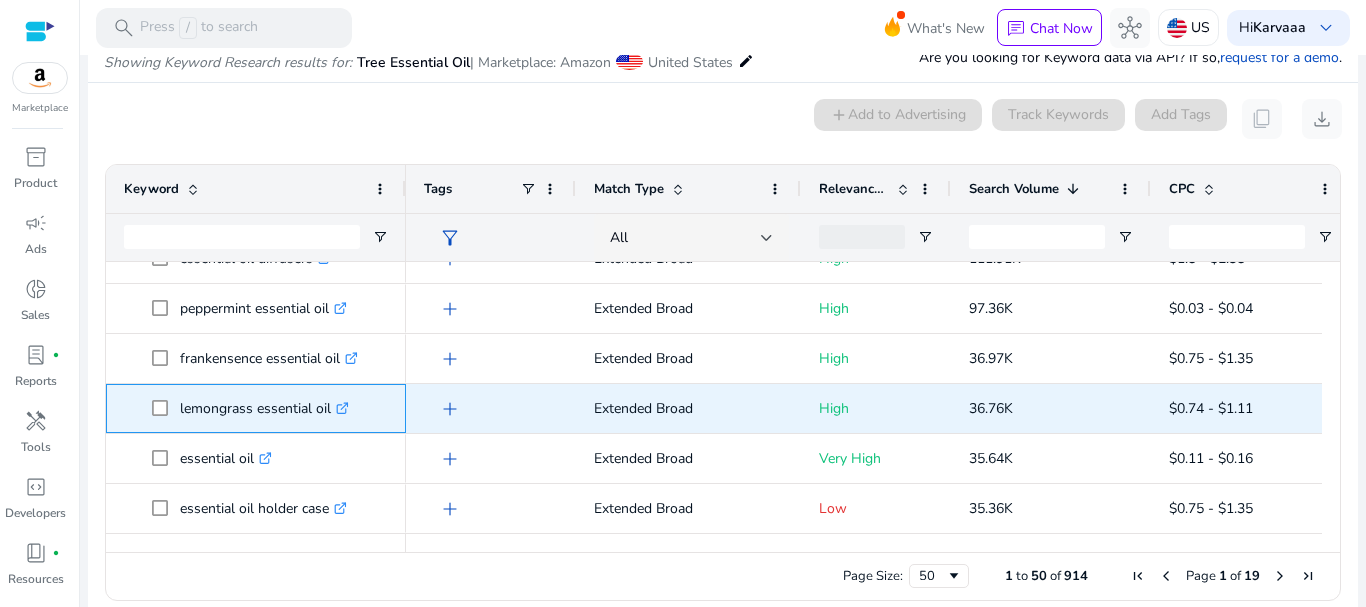 click on "lemongrass essential oil  .st0{fill:#2c8af8}" at bounding box center (264, 408) 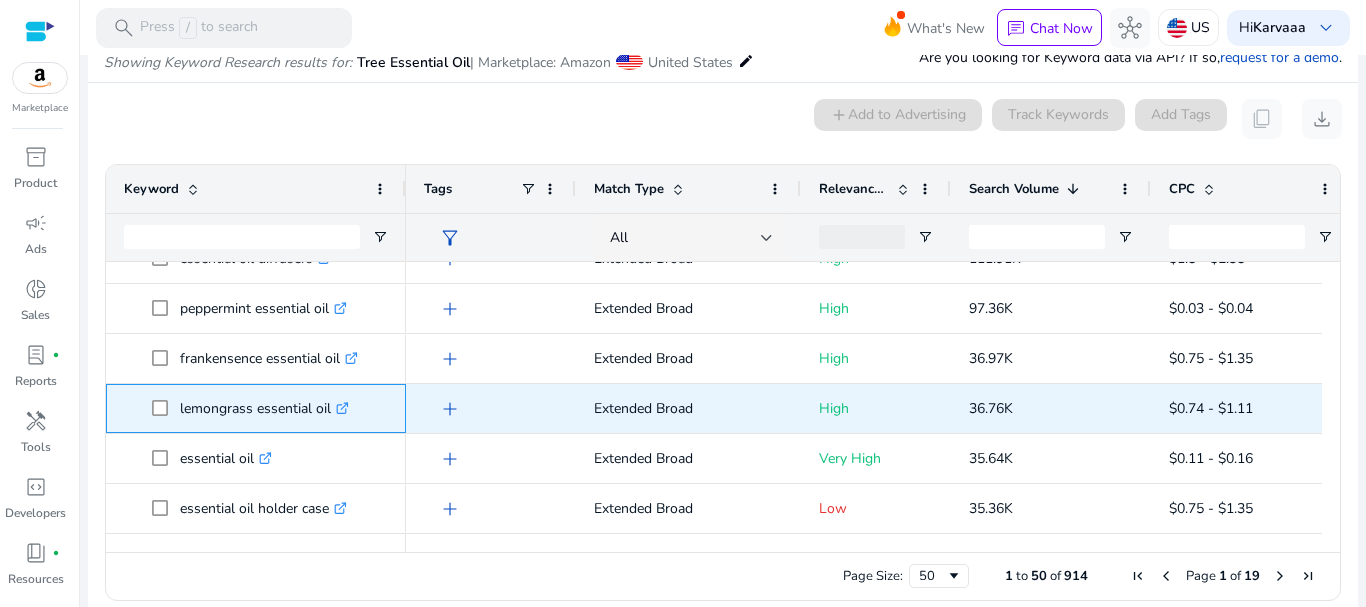 copy on "lemongrass" 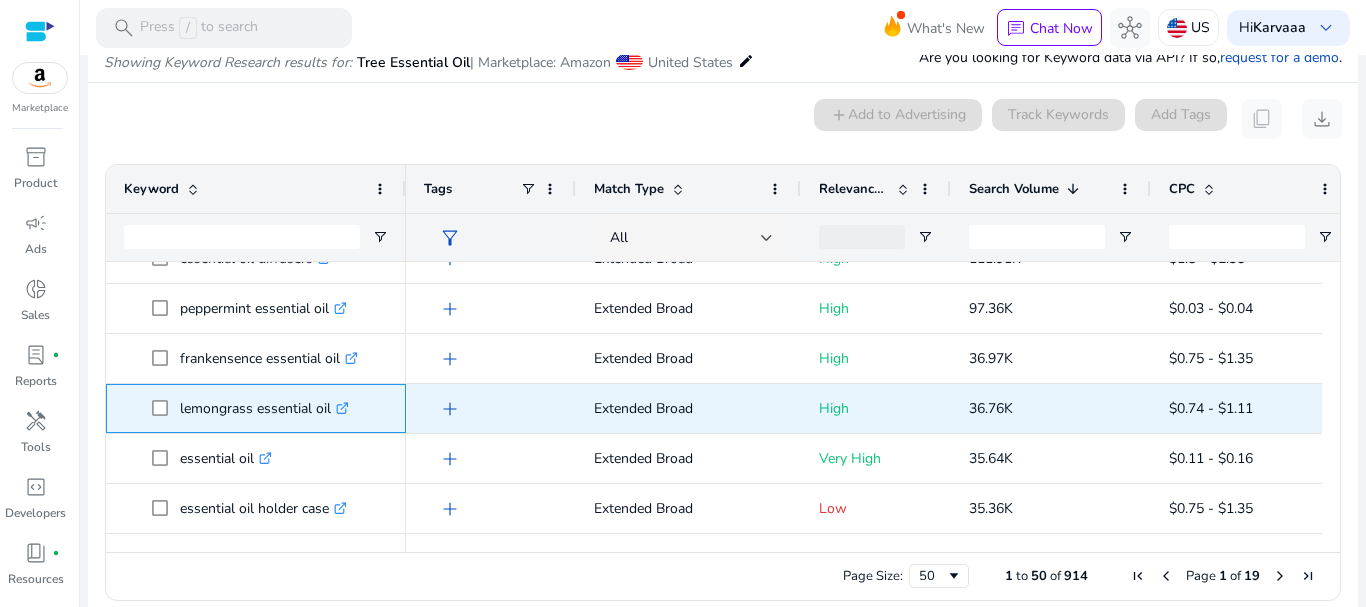 click on "lemongrass essential oil  .st0{fill:#2c8af8}" at bounding box center (264, 408) 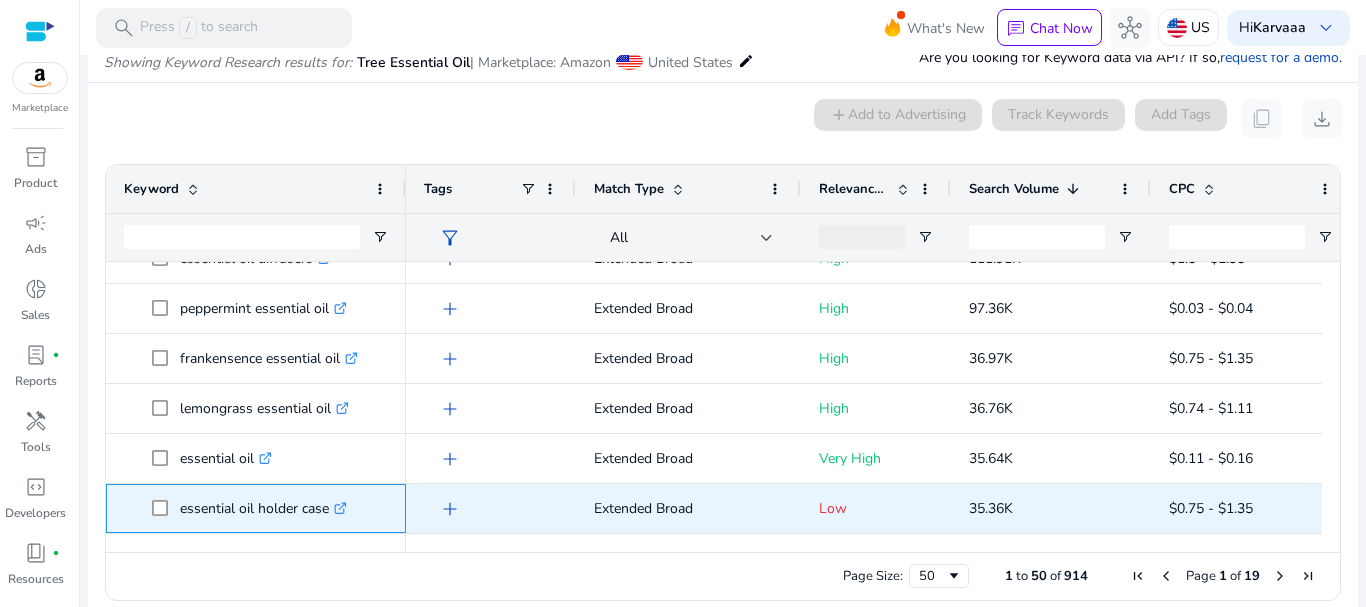 click on "essential oil holder case  .st0{fill:#2c8af8}" at bounding box center [263, 508] 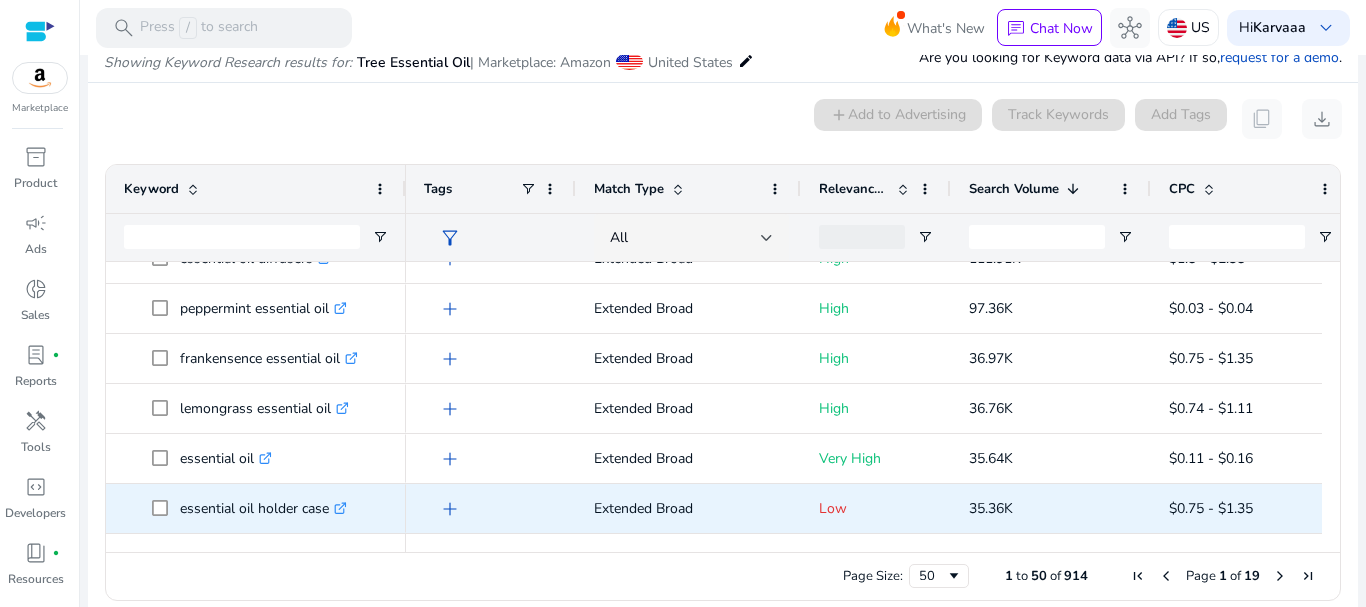 scroll, scrollTop: 178, scrollLeft: 0, axis: vertical 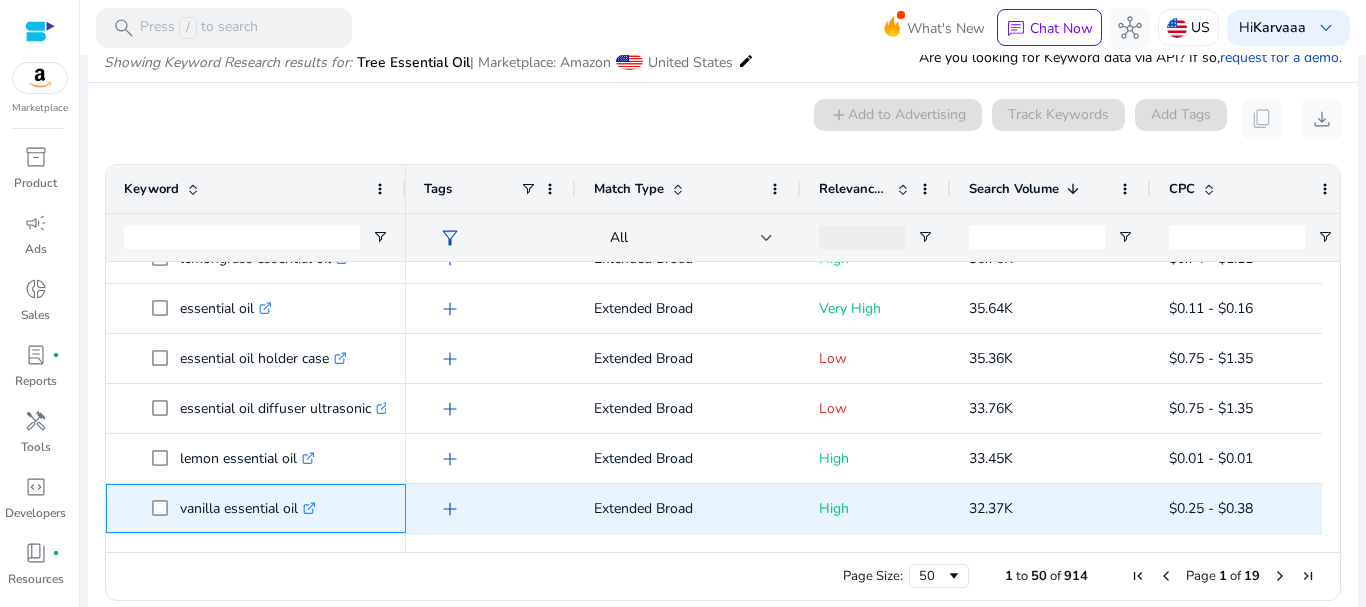 click on "vanilla essential oil  .st0{fill:#2c8af8}" at bounding box center [248, 508] 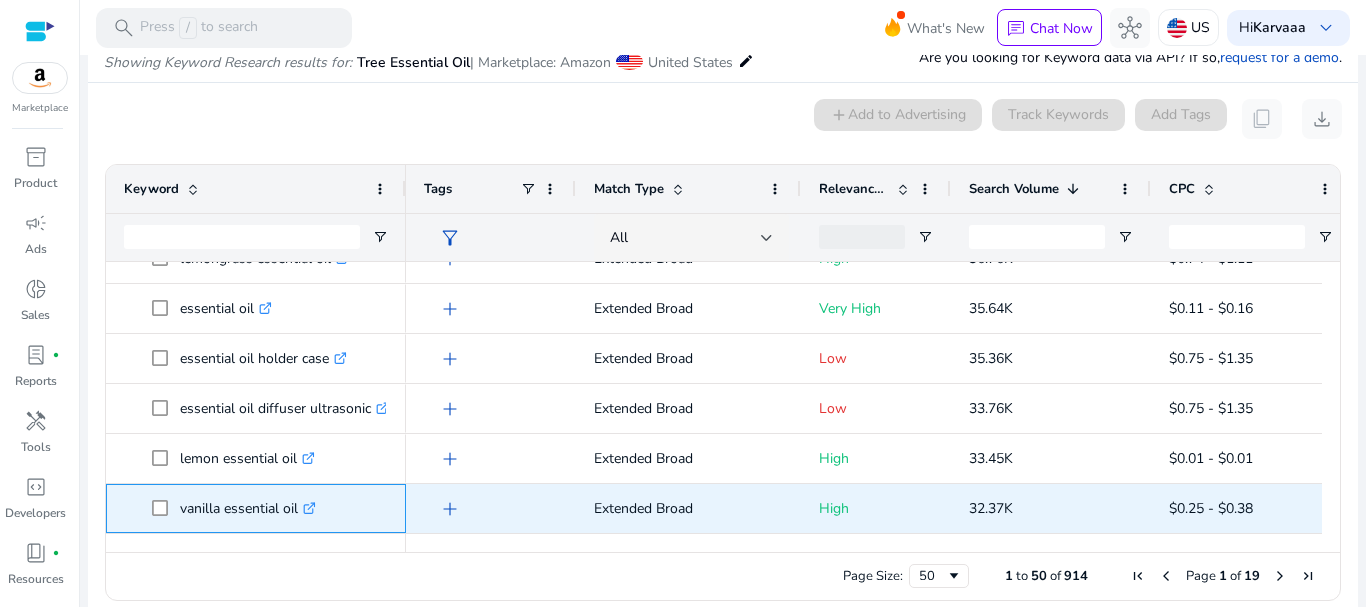 click on "vanilla essential oil  .st0{fill:#2c8af8}" at bounding box center [248, 508] 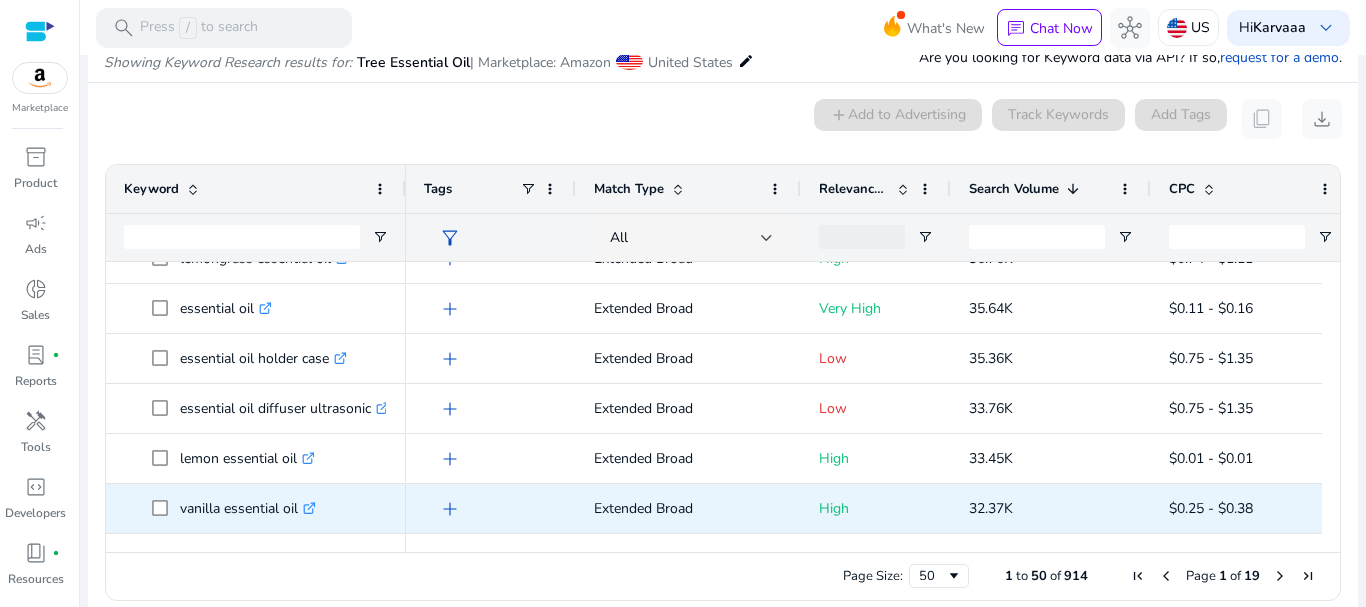 scroll, scrollTop: 328, scrollLeft: 0, axis: vertical 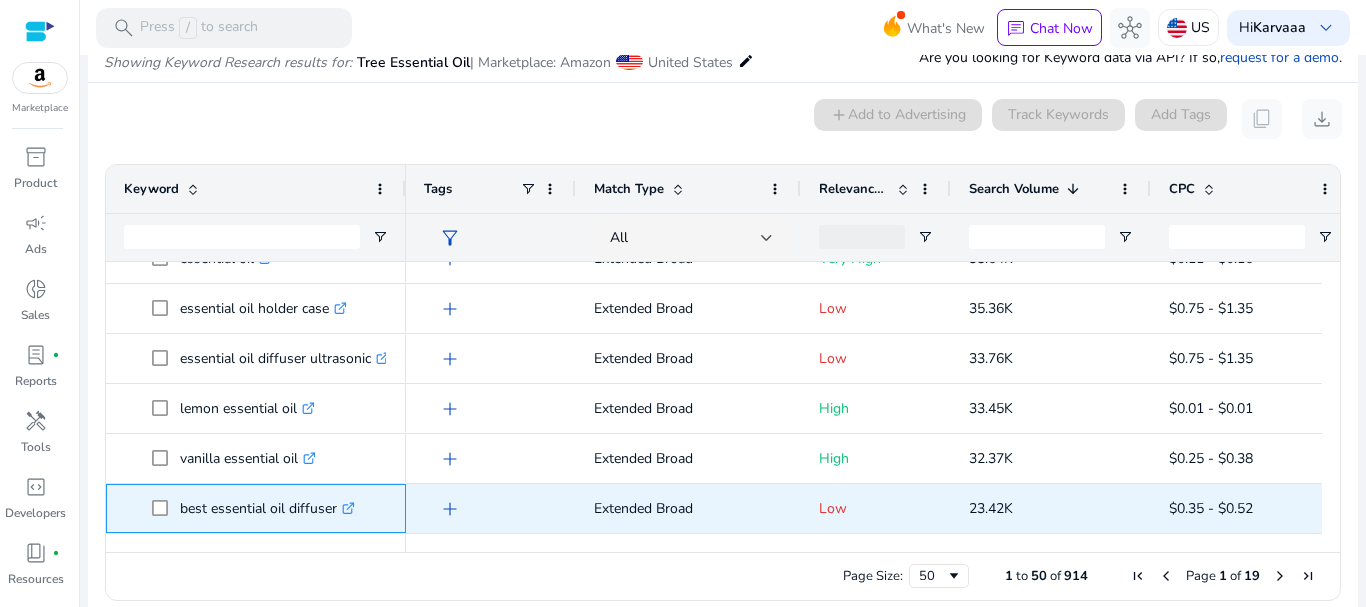 click on "best essential oil diffuser  .st0{fill:#2c8af8}" at bounding box center [267, 508] 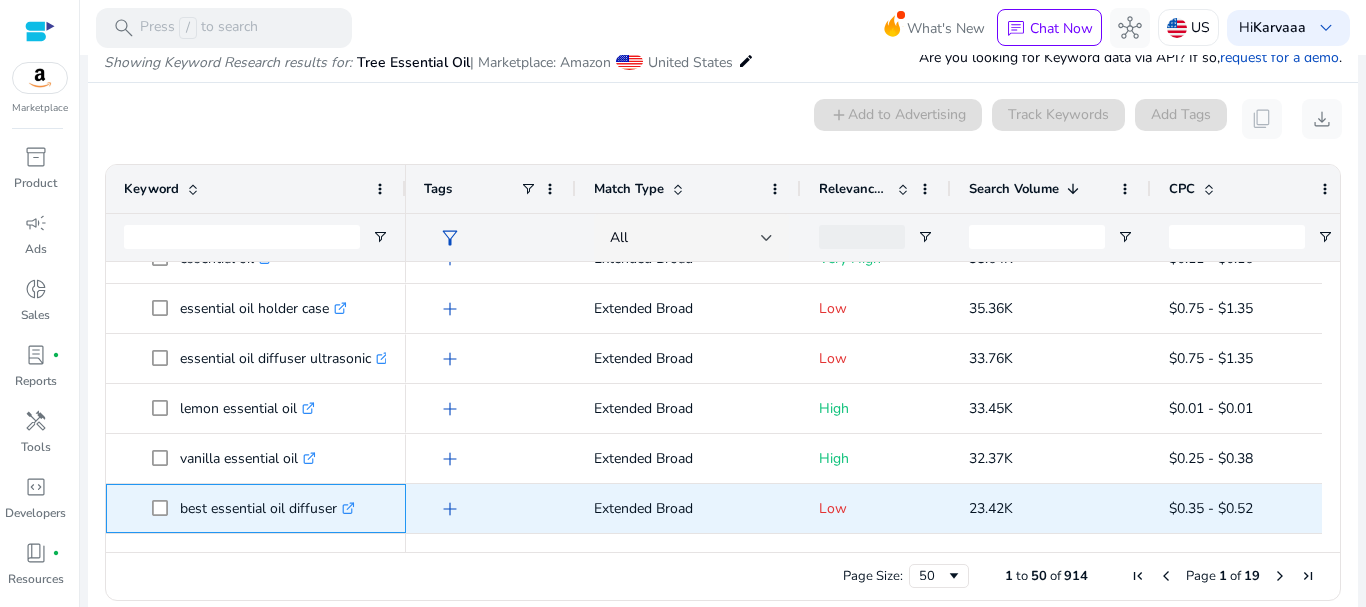 click on "best essential oil diffuser  .st0{fill:#2c8af8}" at bounding box center (267, 508) 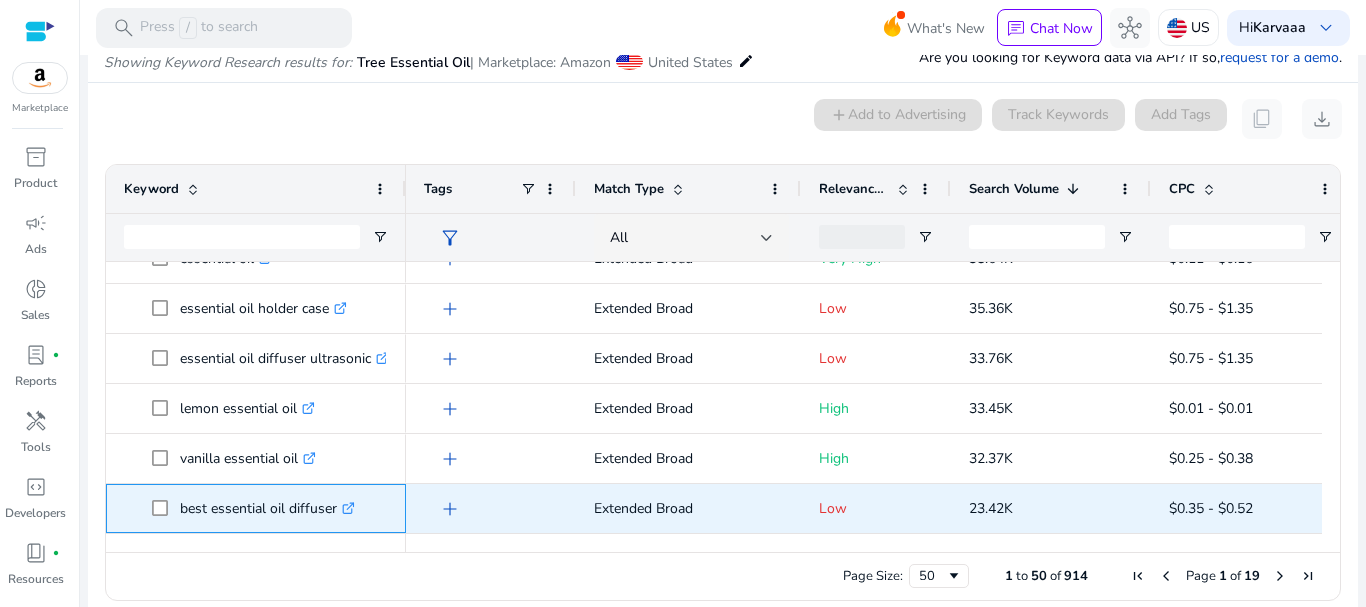 click on "best essential oil diffuser  .st0{fill:#2c8af8}" at bounding box center [267, 508] 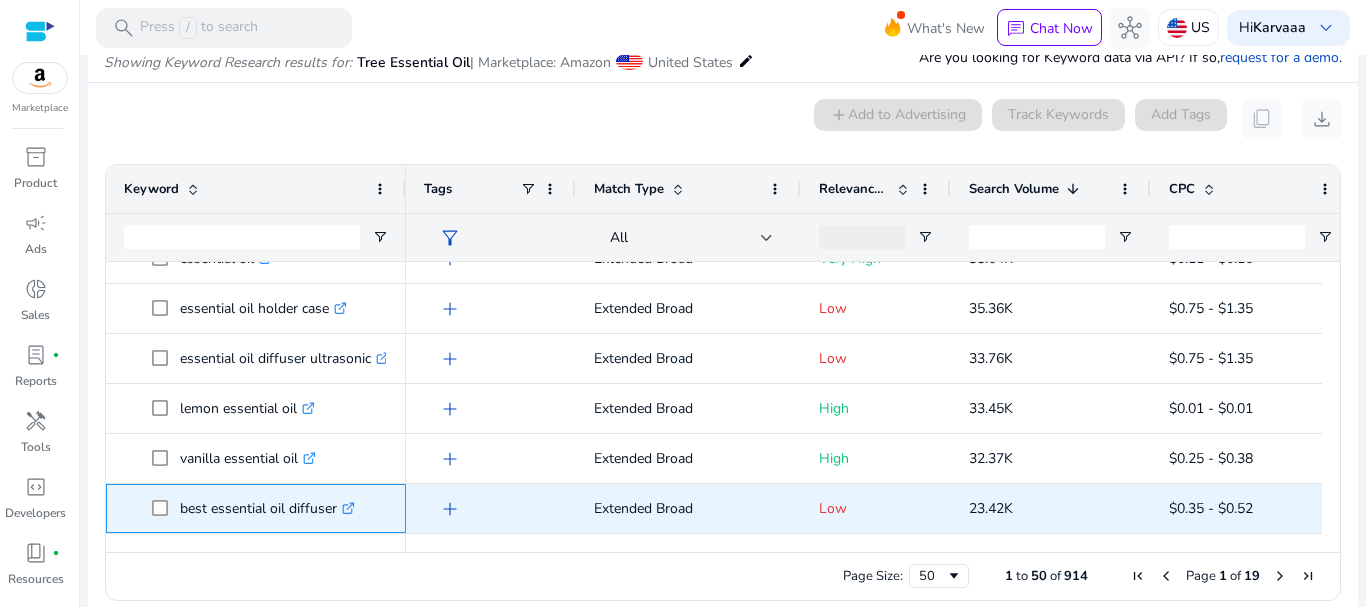 click on "best essential oil diffuser  .st0{fill:#2c8af8}" at bounding box center [267, 508] 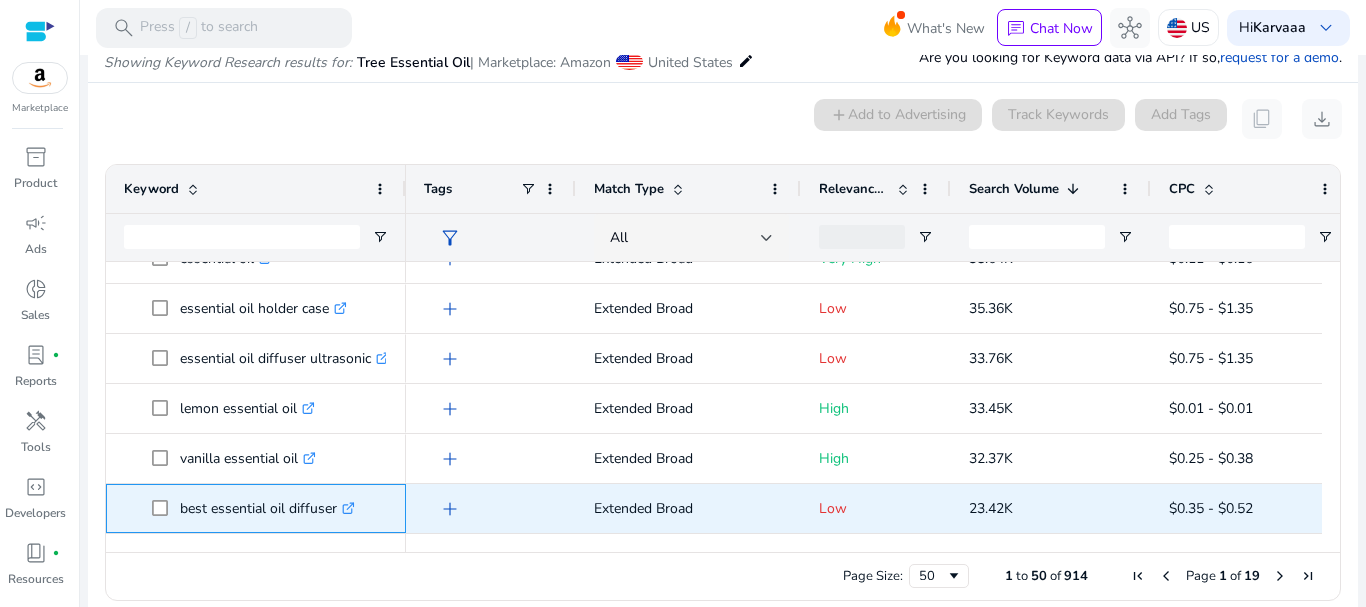 click on "best essential oil diffuser  .st0{fill:#2c8af8}" at bounding box center [267, 508] 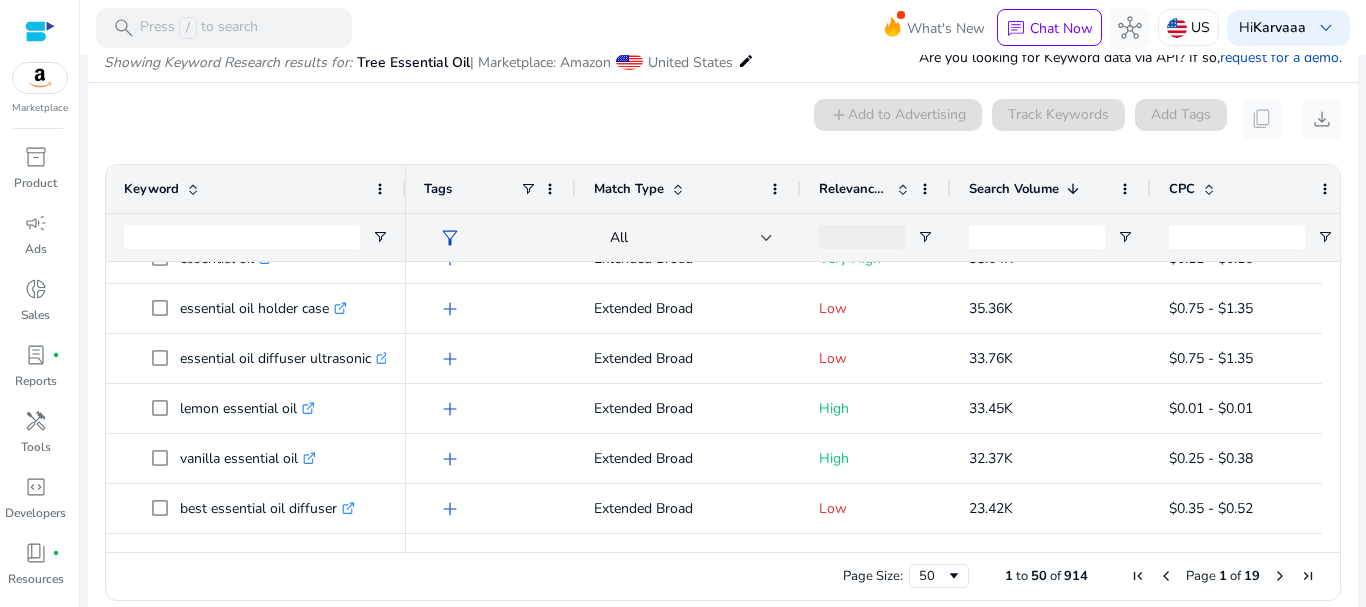scroll, scrollTop: 378, scrollLeft: 0, axis: vertical 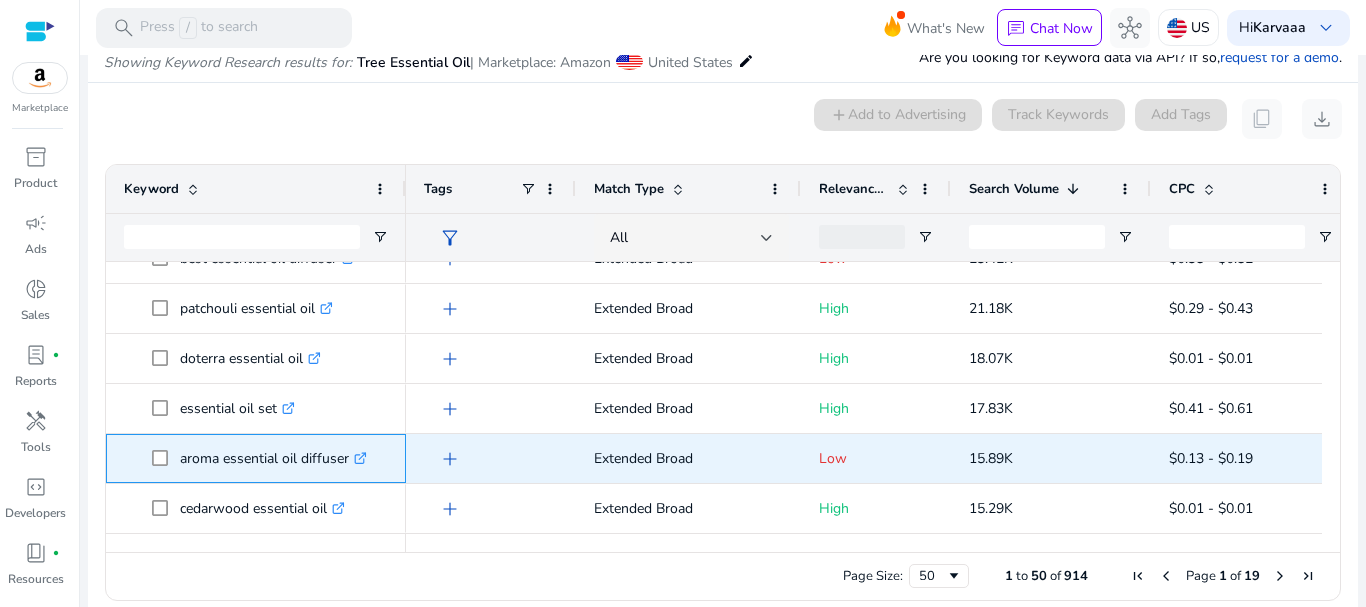 click on "aroma essential oil diffuser  .st0{fill:#2c8af8}" at bounding box center [273, 458] 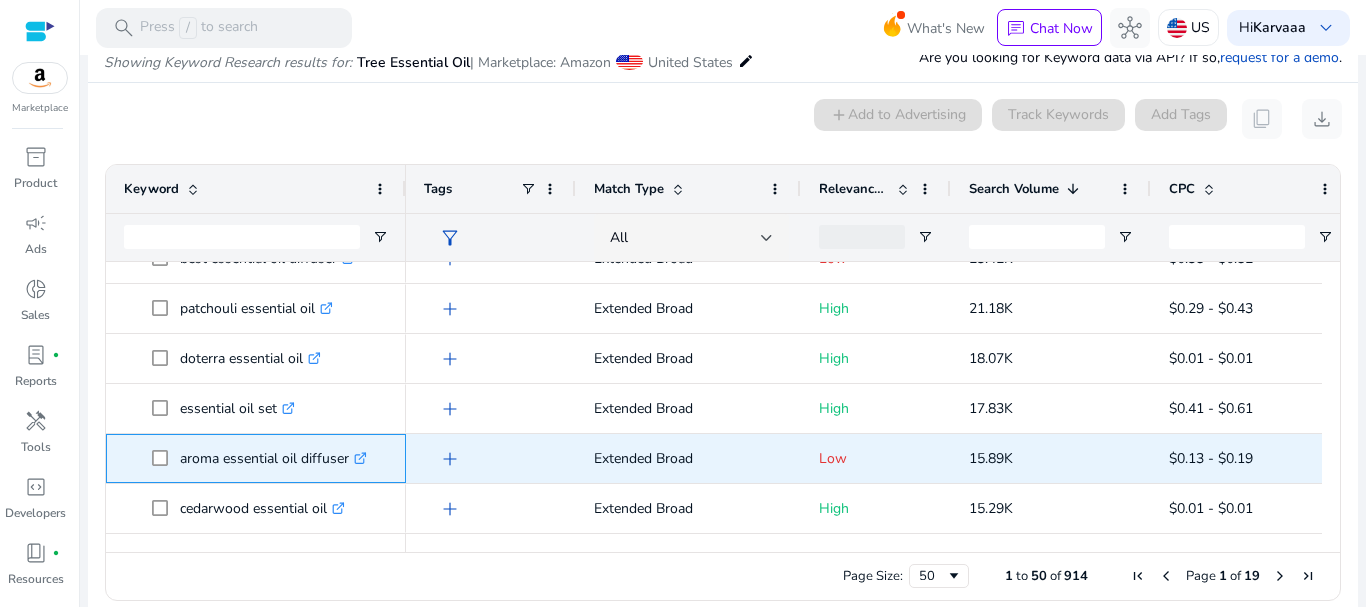 click on "aroma essential oil diffuser  .st0{fill:#2c8af8}" at bounding box center [273, 458] 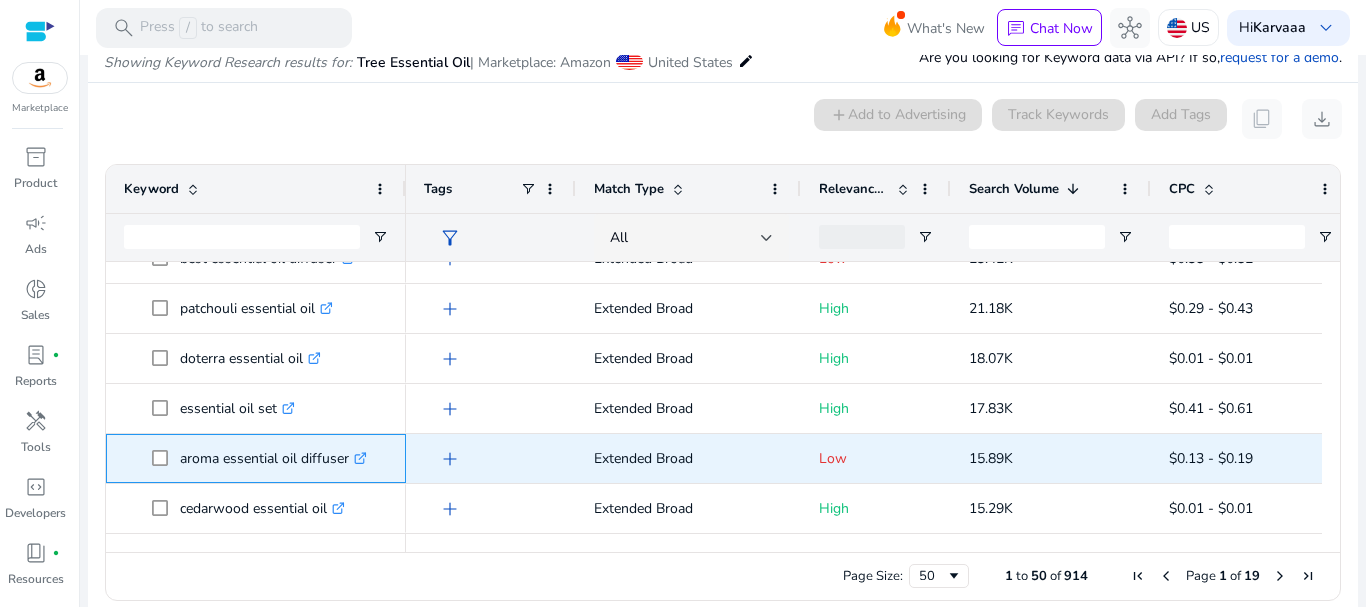 copy on "aroma" 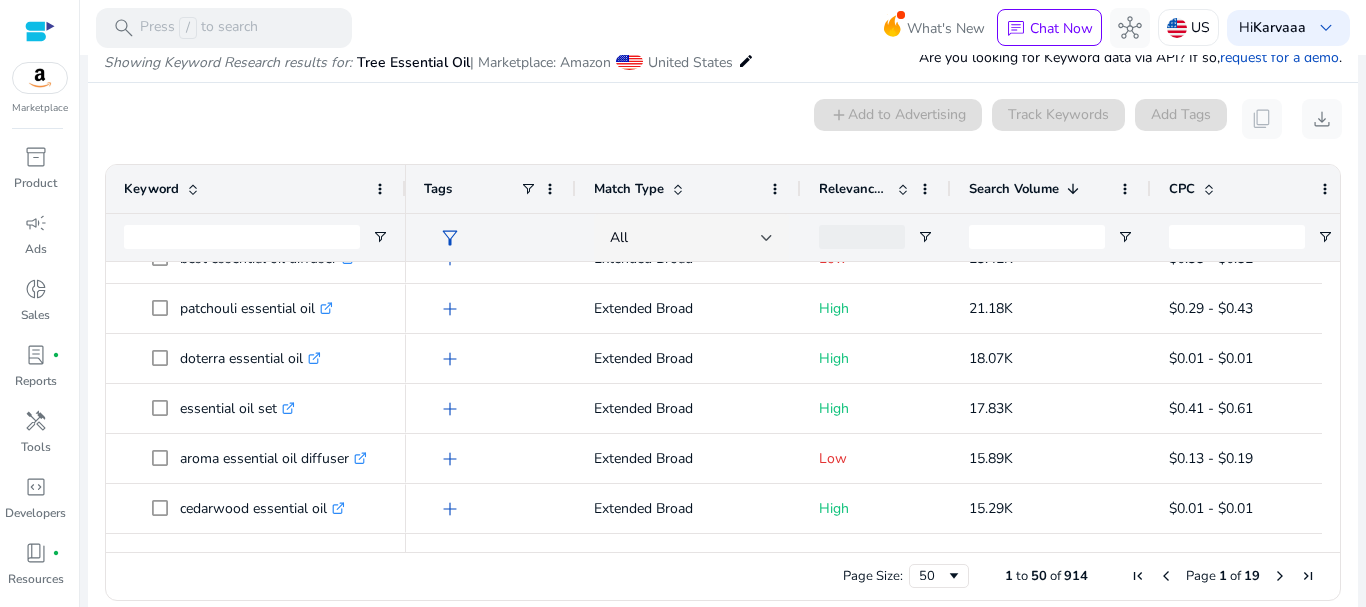 scroll, scrollTop: 628, scrollLeft: 0, axis: vertical 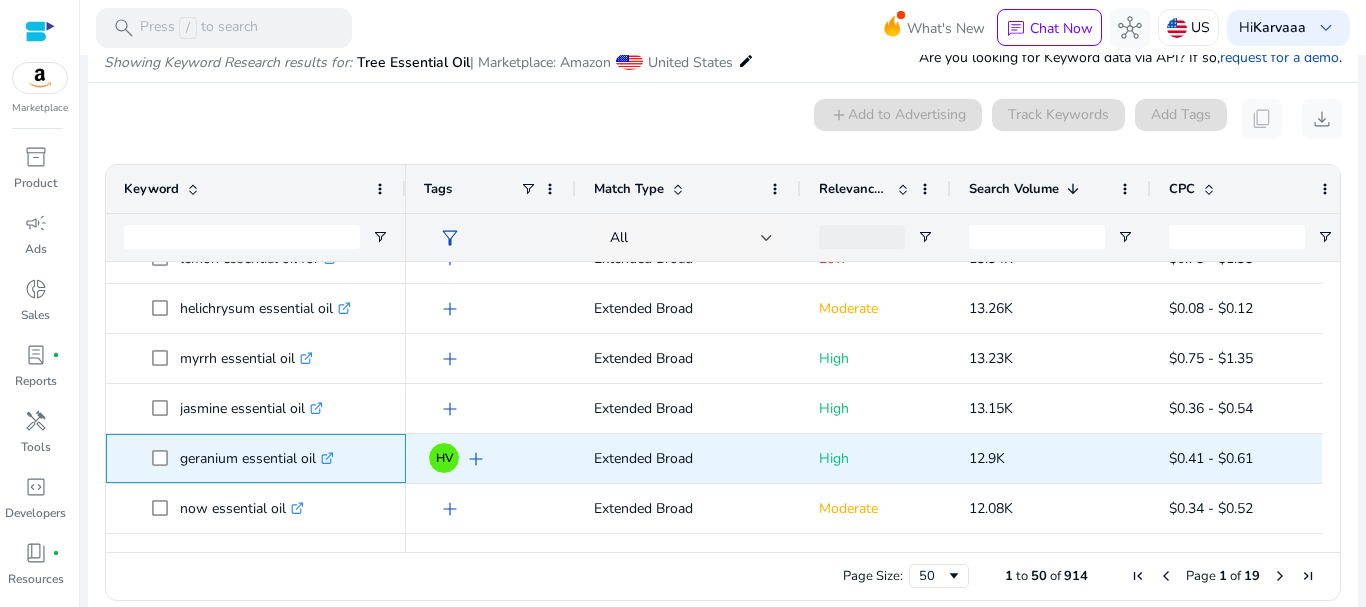 click on "geranium essential oil  .st0{fill:#2c8af8}" at bounding box center [257, 458] 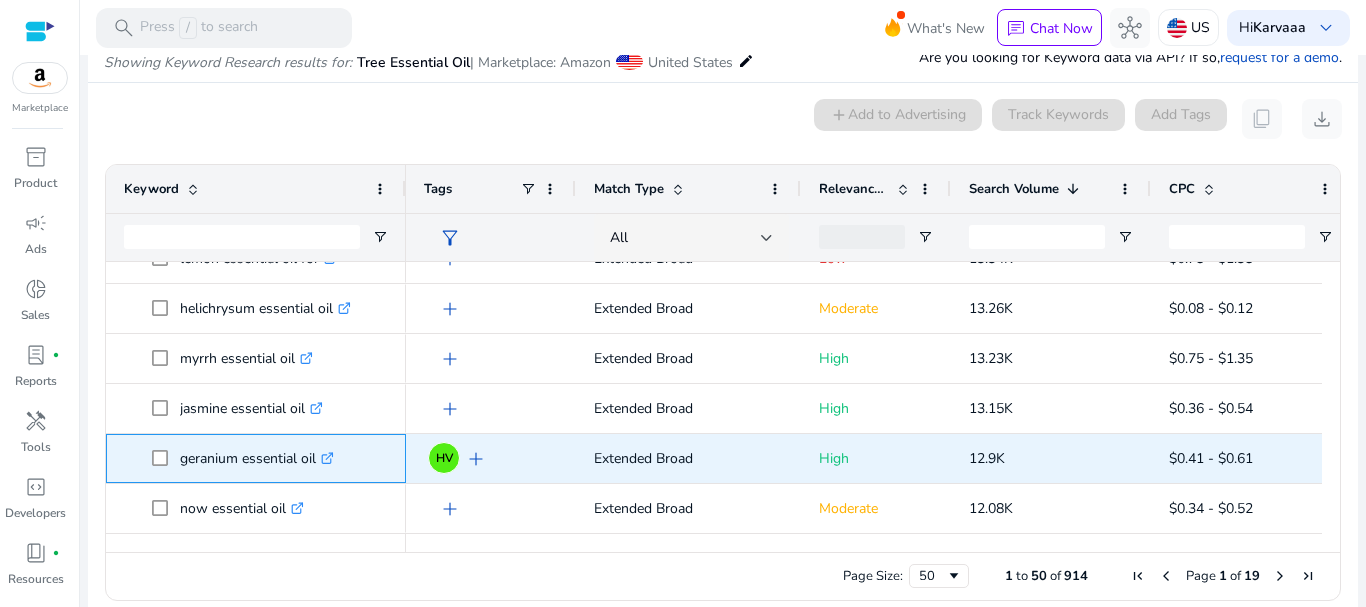 click on "geranium essential oil  .st0{fill:#2c8af8}" at bounding box center [257, 458] 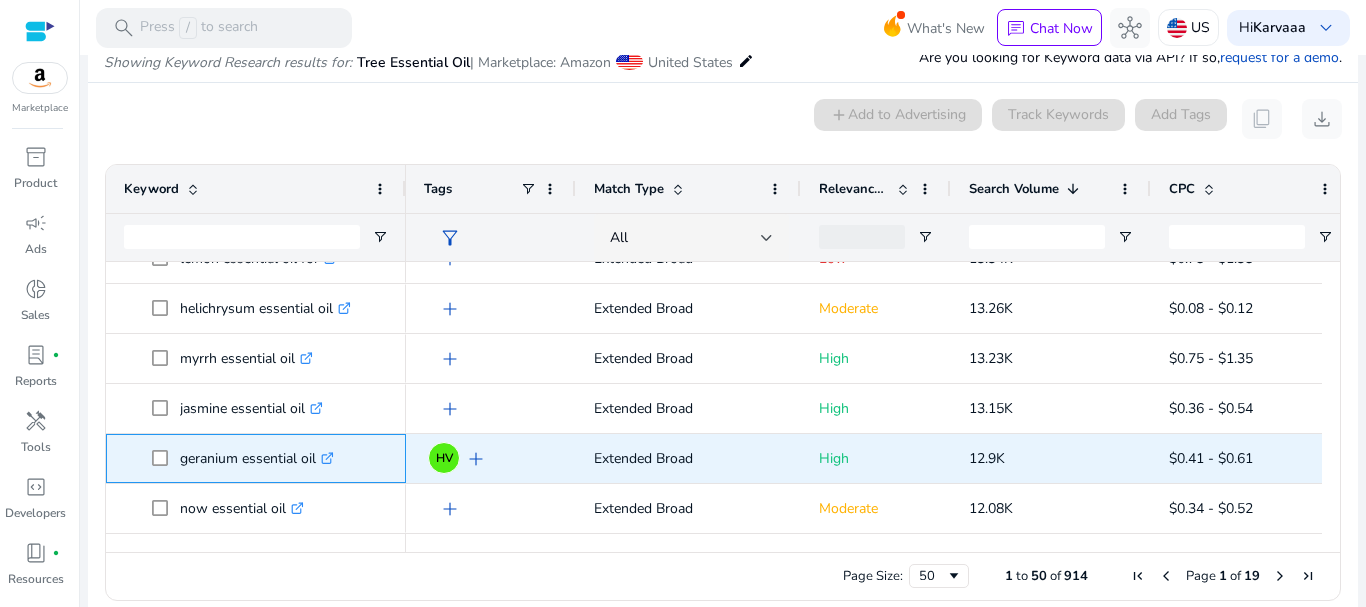 copy on "geranium" 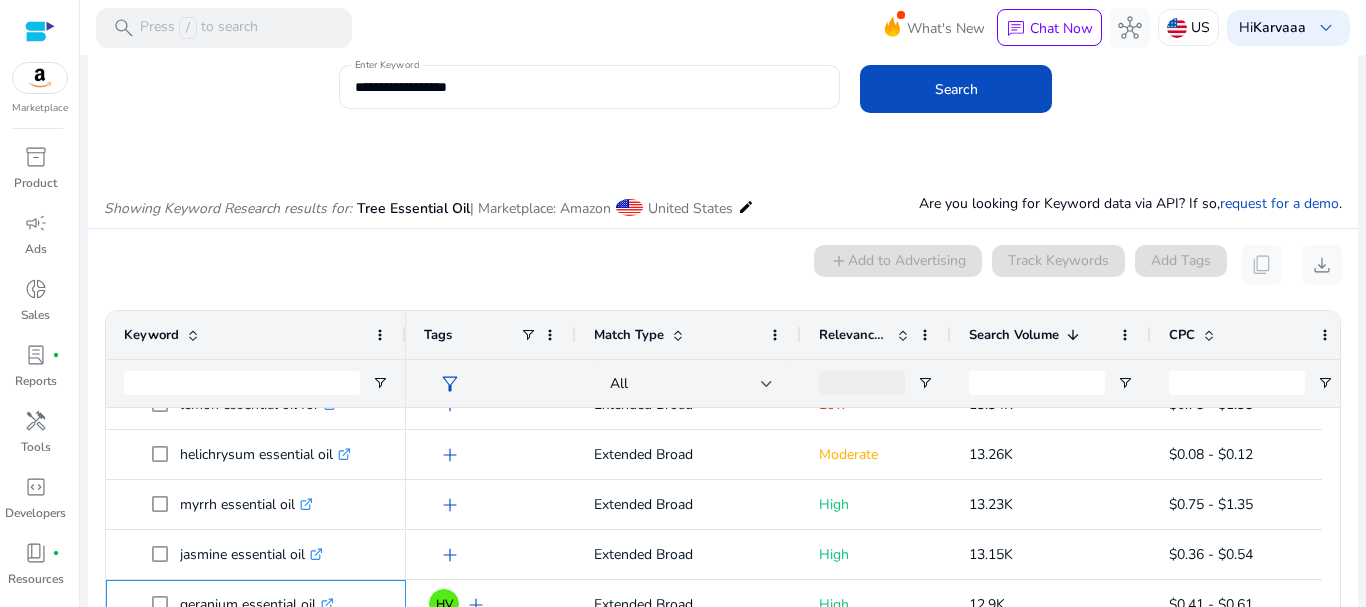 scroll, scrollTop: 0, scrollLeft: 0, axis: both 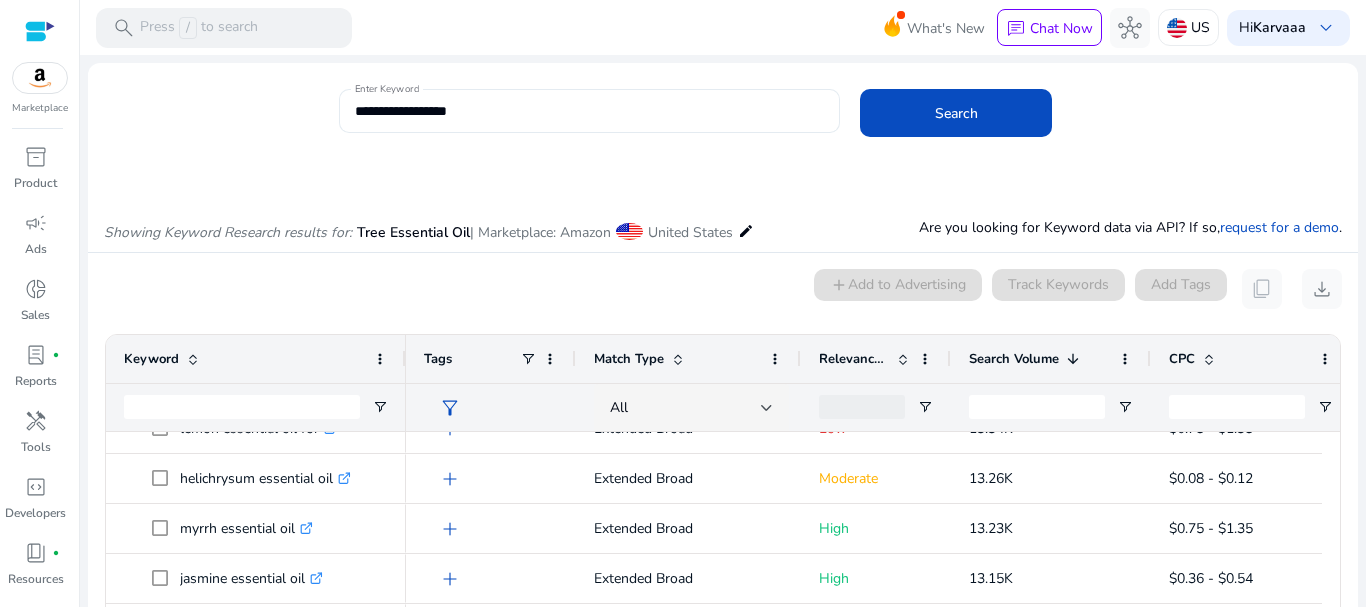 click on "**********" at bounding box center [588, 111] 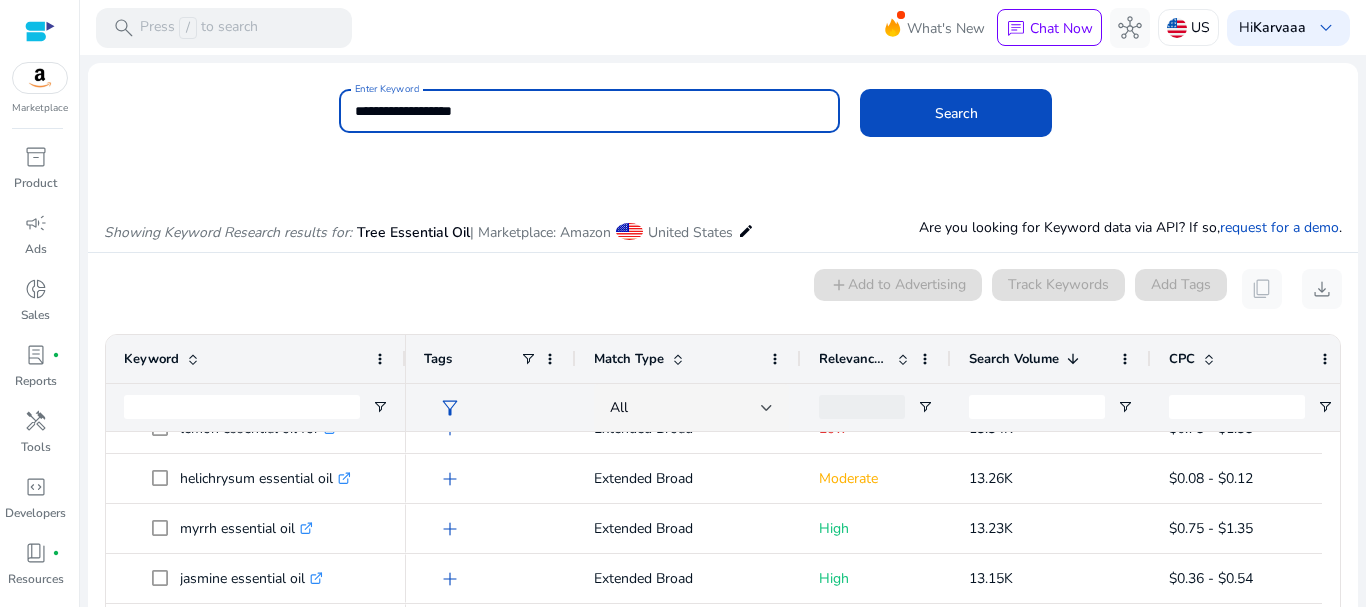 type on "**********" 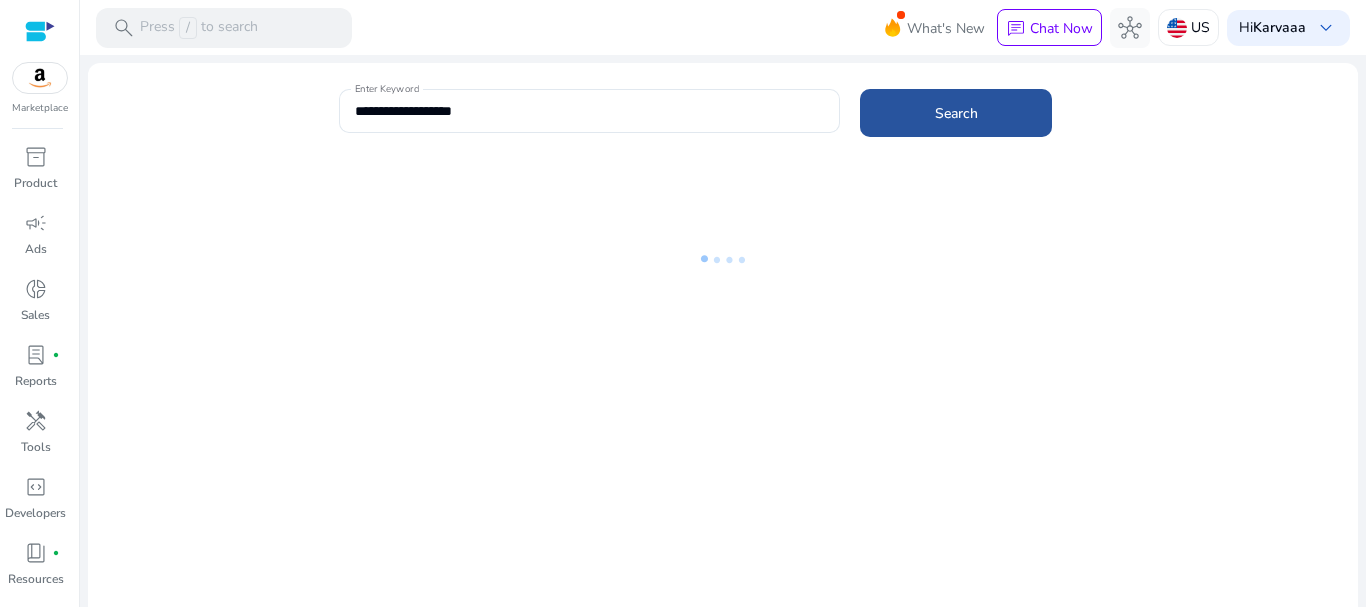 click 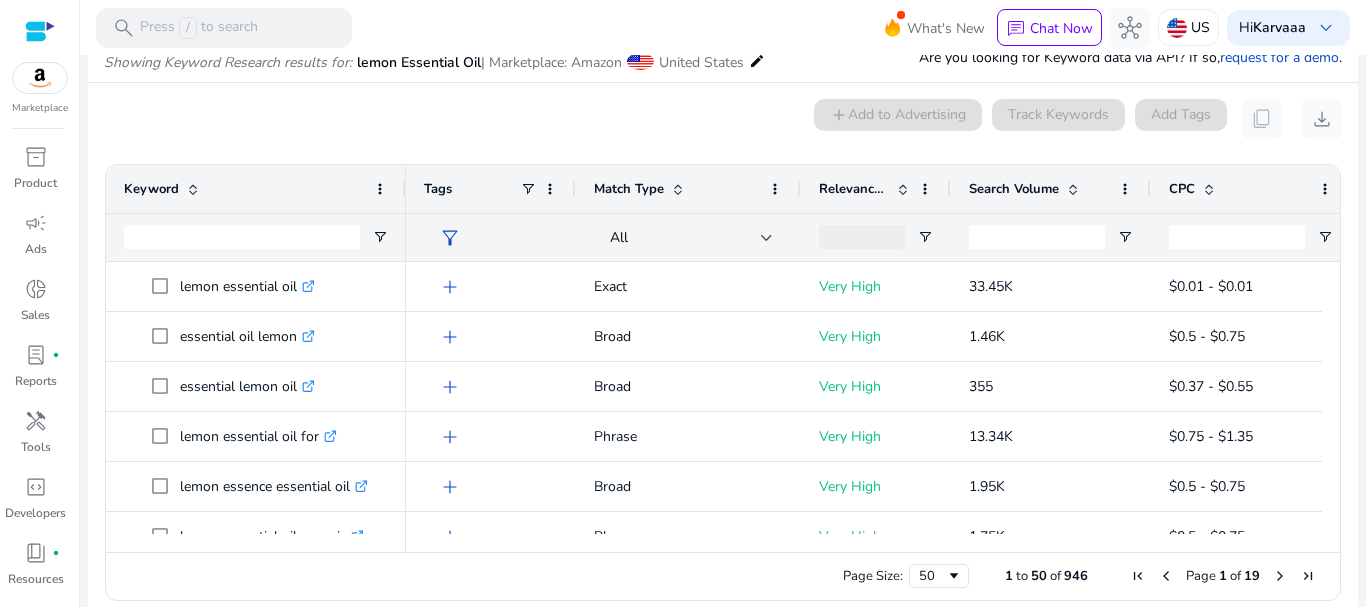 scroll, scrollTop: 182, scrollLeft: 0, axis: vertical 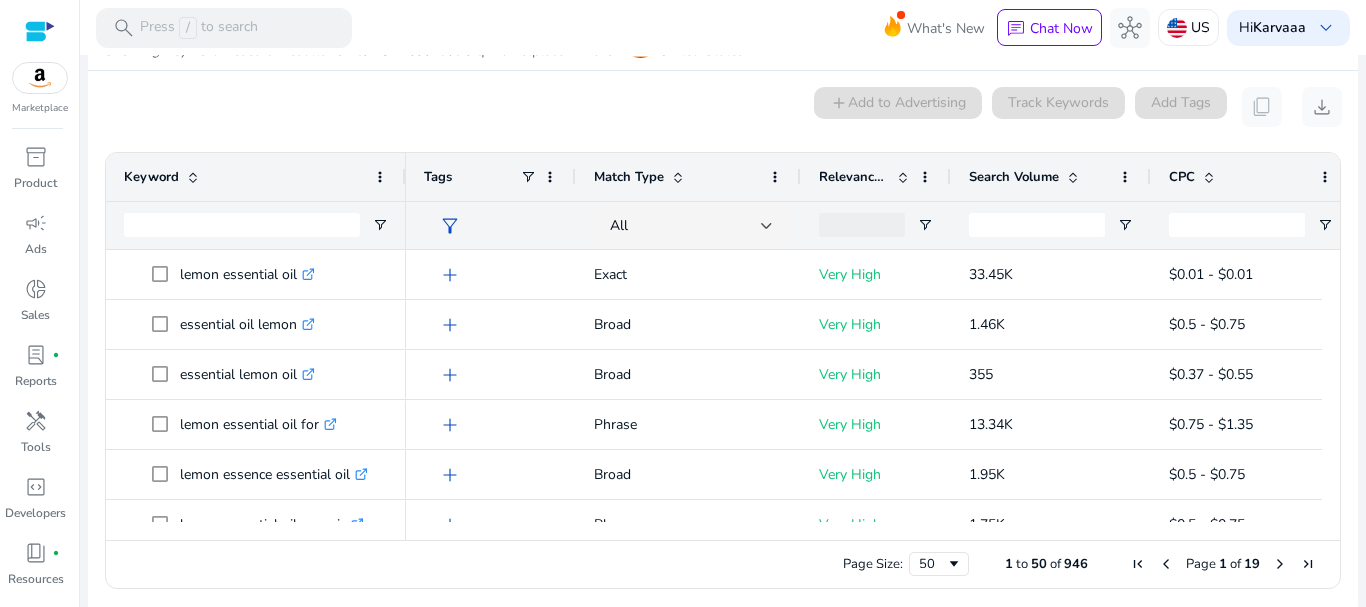 drag, startPoint x: 1357, startPoint y: 190, endPoint x: 1356, endPoint y: 224, distance: 34.0147 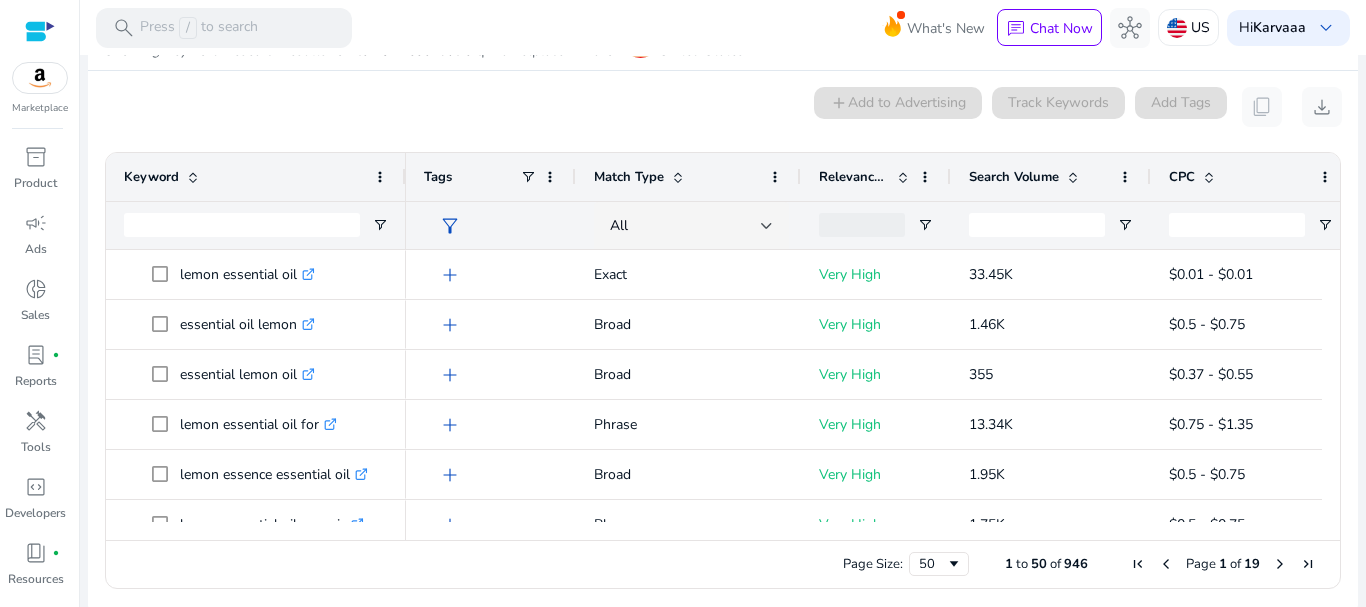 scroll, scrollTop: 74, scrollLeft: 0, axis: vertical 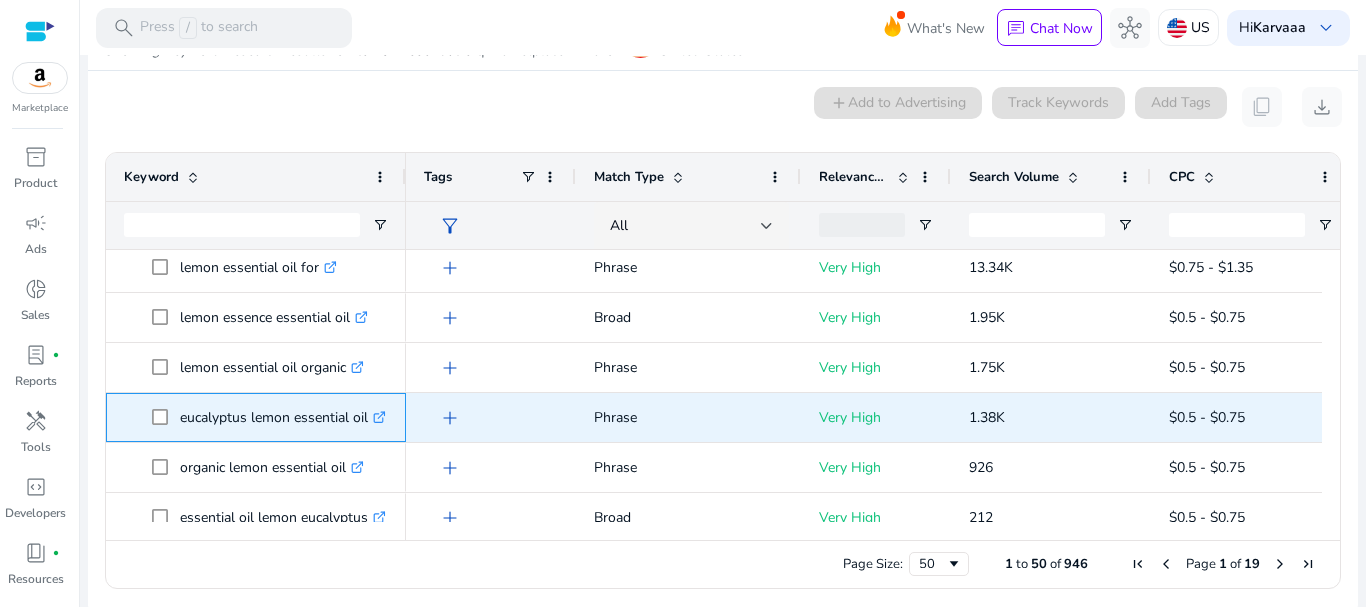 drag, startPoint x: 171, startPoint y: 425, endPoint x: 242, endPoint y: 426, distance: 71.00704 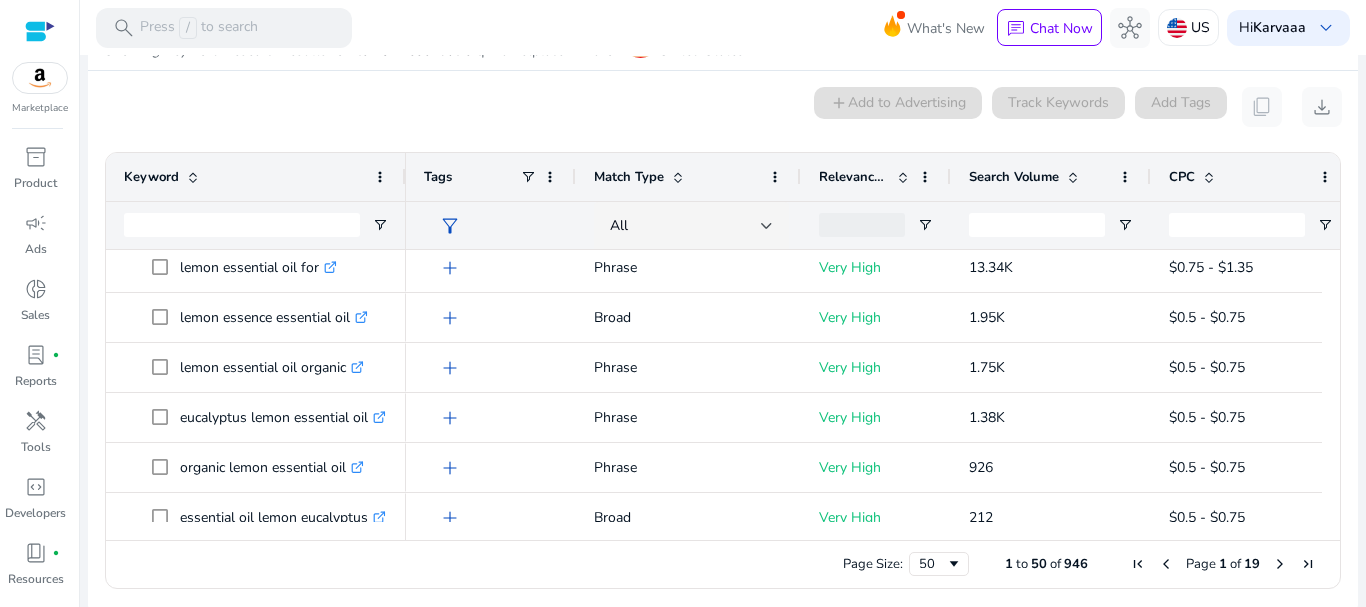 click at bounding box center (1070, 177) 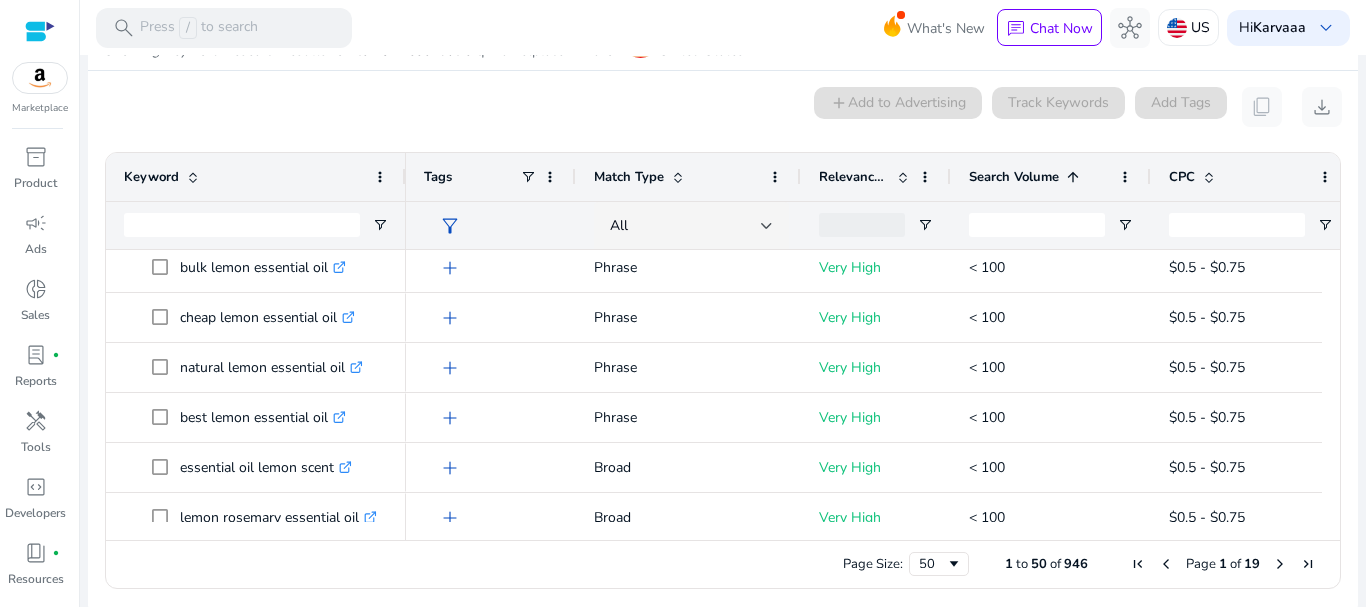 click at bounding box center [1070, 177] 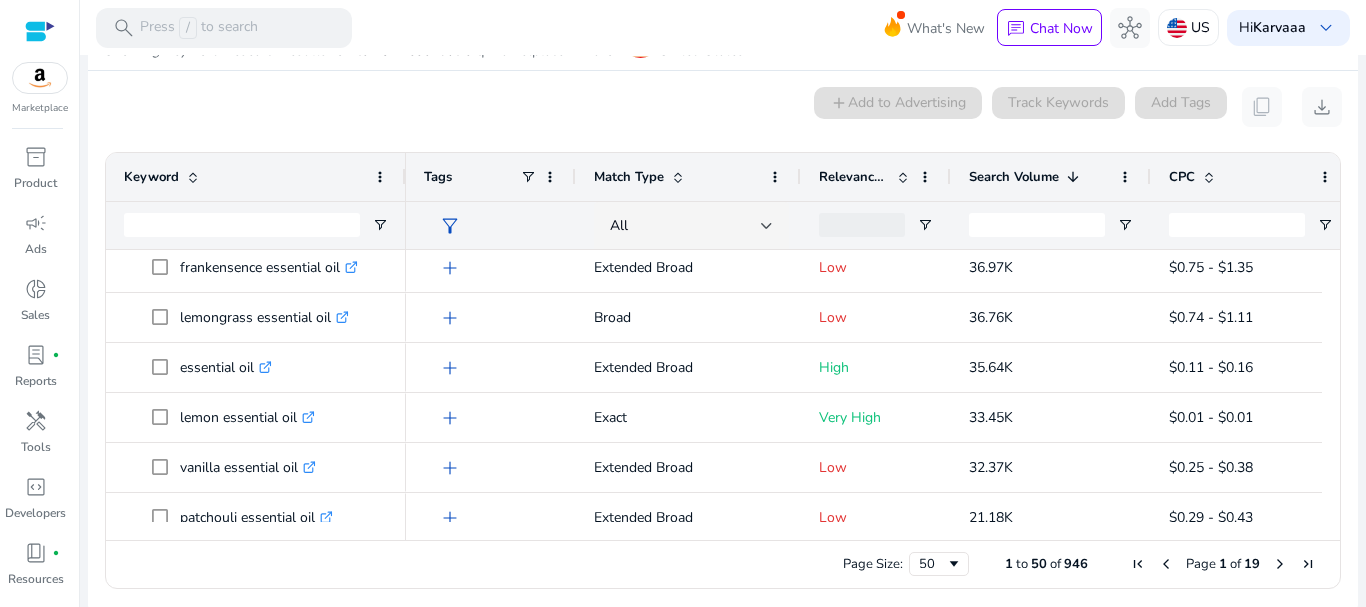 scroll, scrollTop: 0, scrollLeft: 0, axis: both 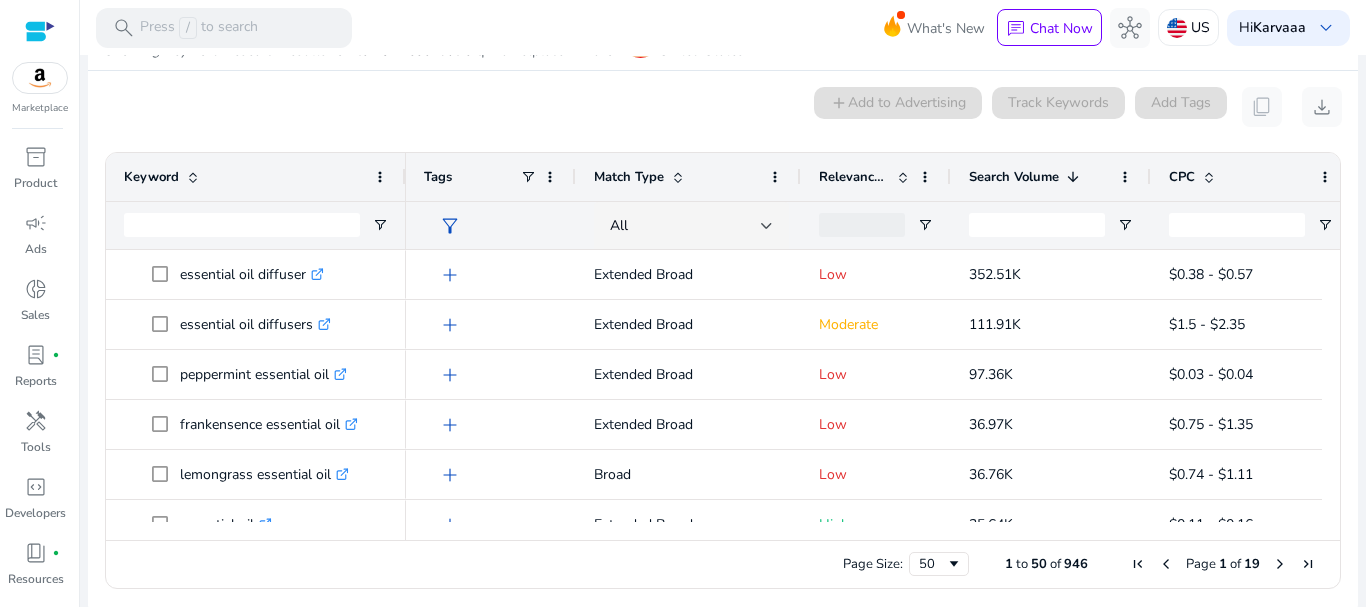 click on "Search Volume" at bounding box center (1014, 177) 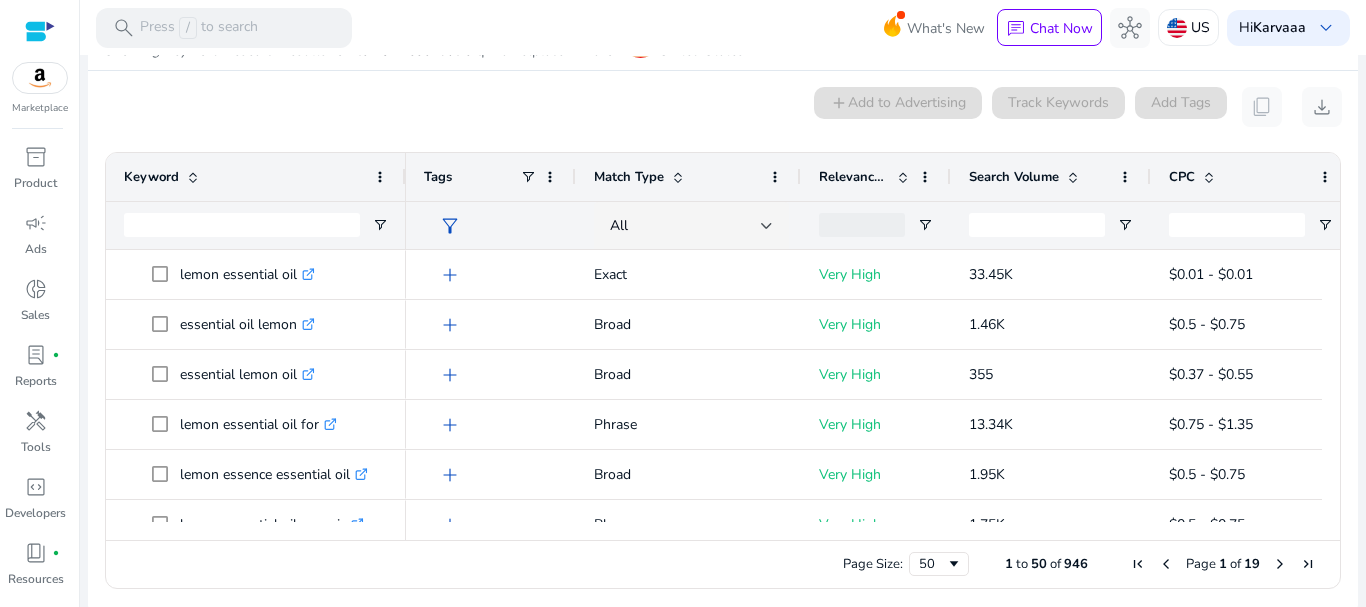 click on "Search Volume" at bounding box center (1040, 177) 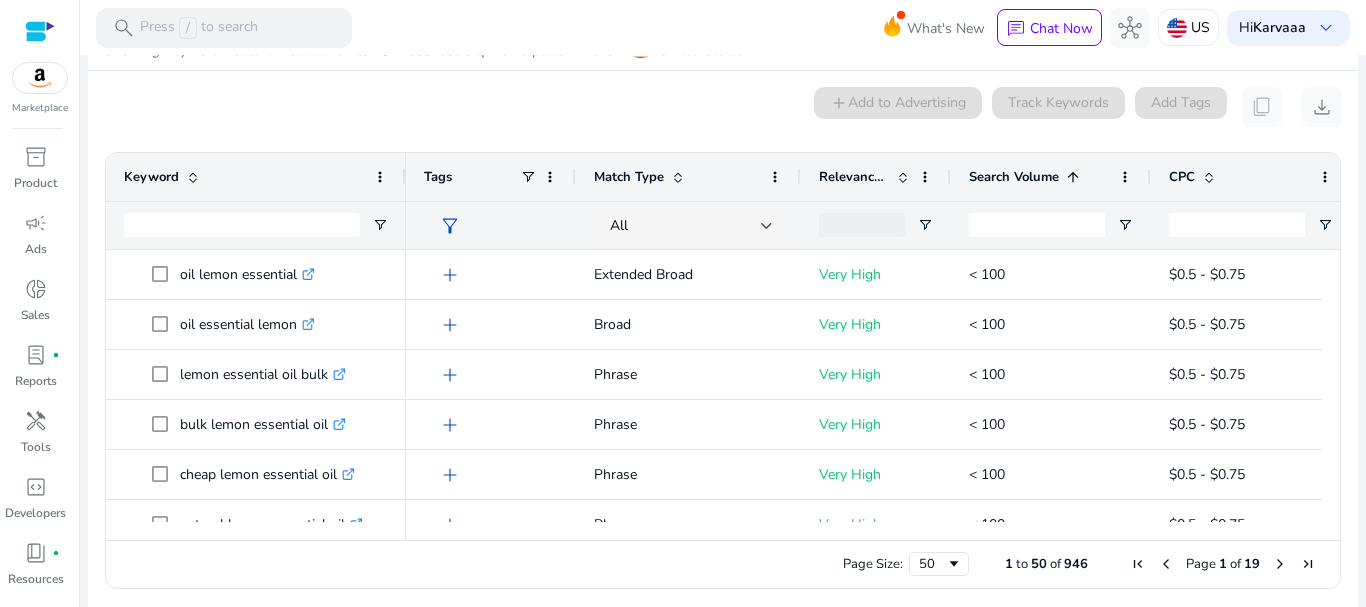 click on "Search Volume
1" at bounding box center [1040, 177] 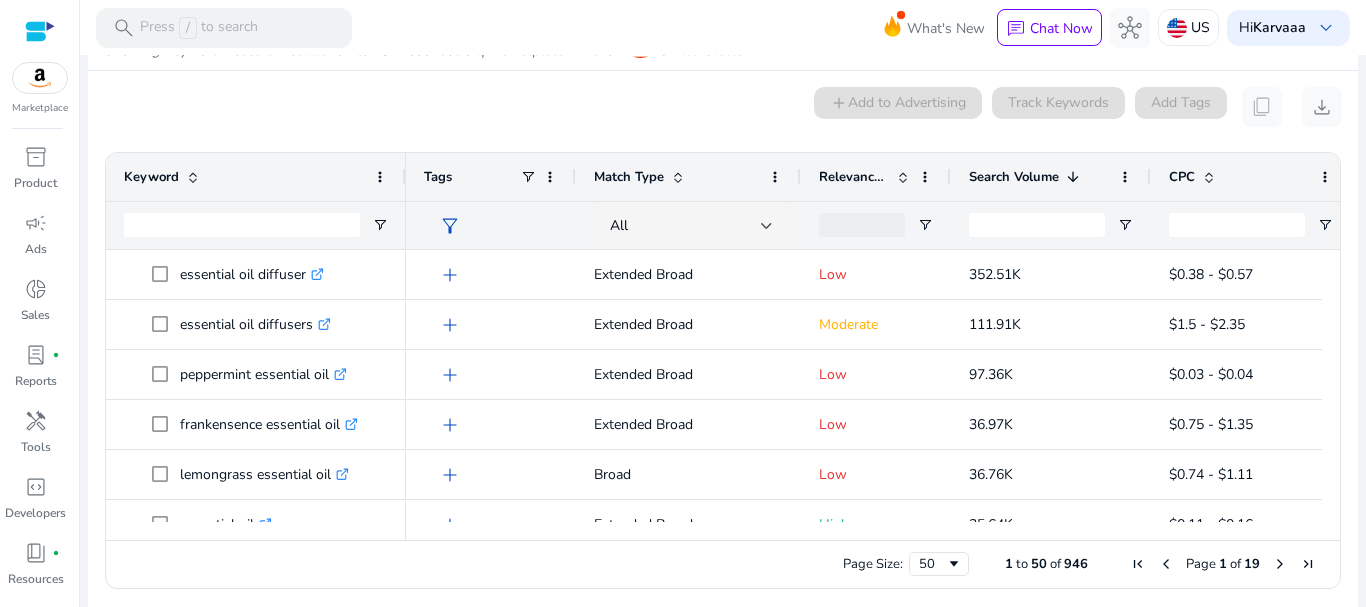 click on "Search Volume" at bounding box center [1014, 177] 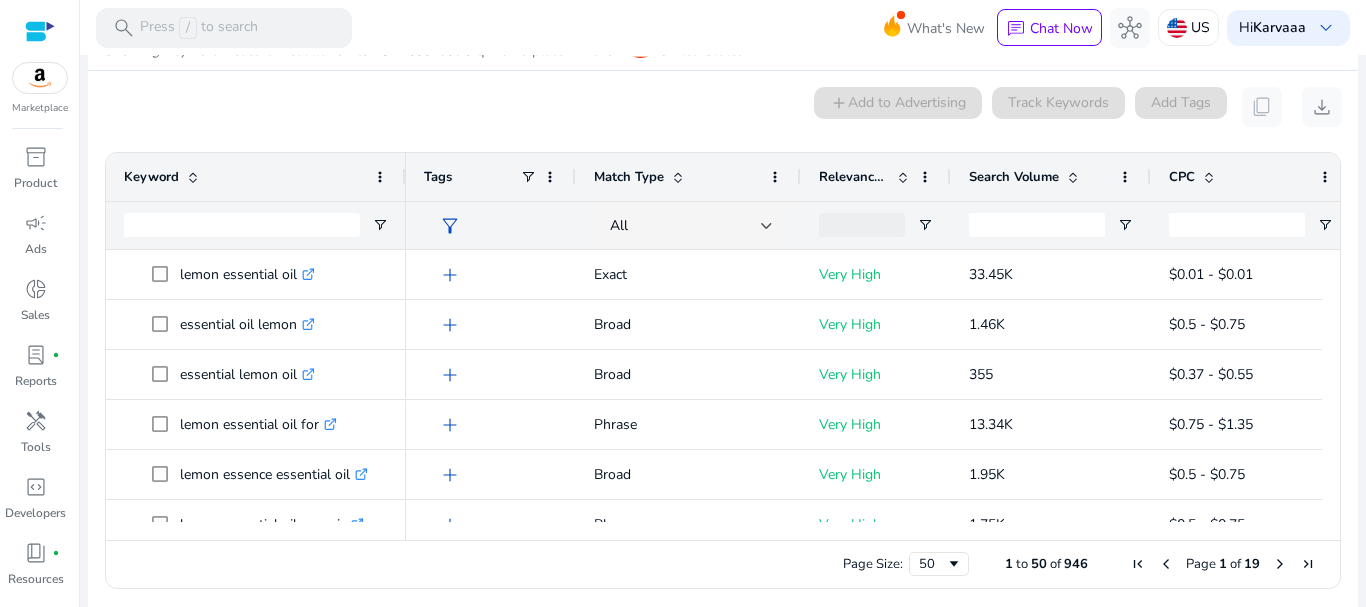 click on "Search Volume" at bounding box center [1014, 177] 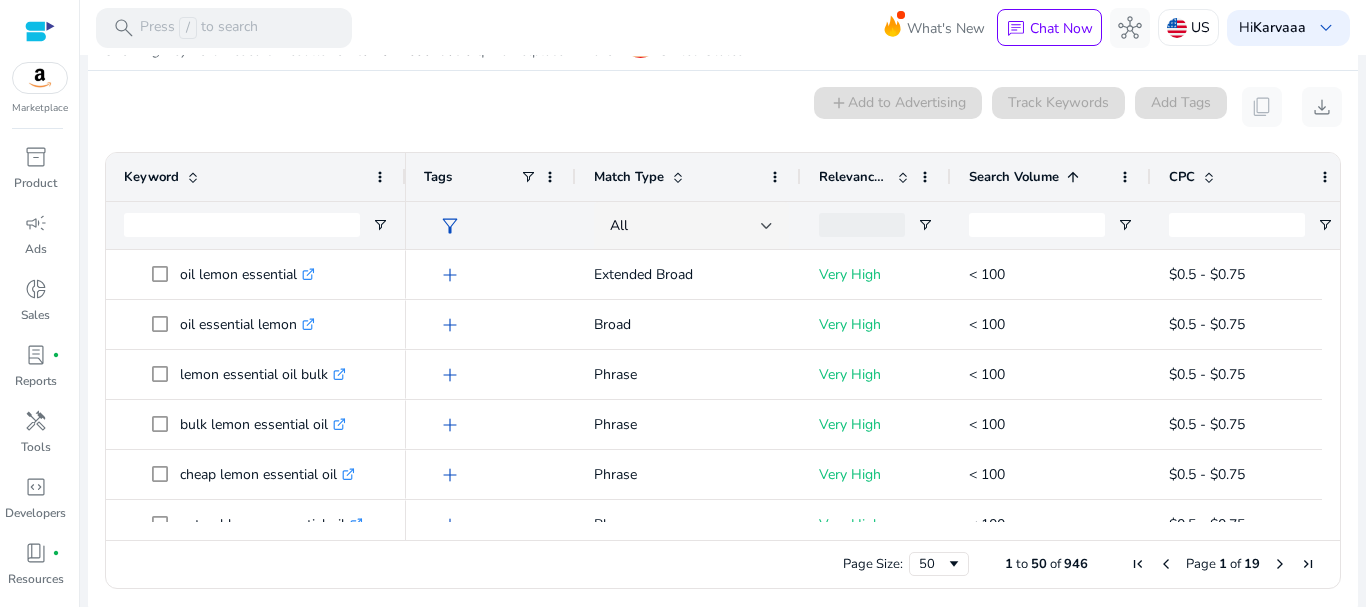 click on "Search Volume" at bounding box center [1014, 177] 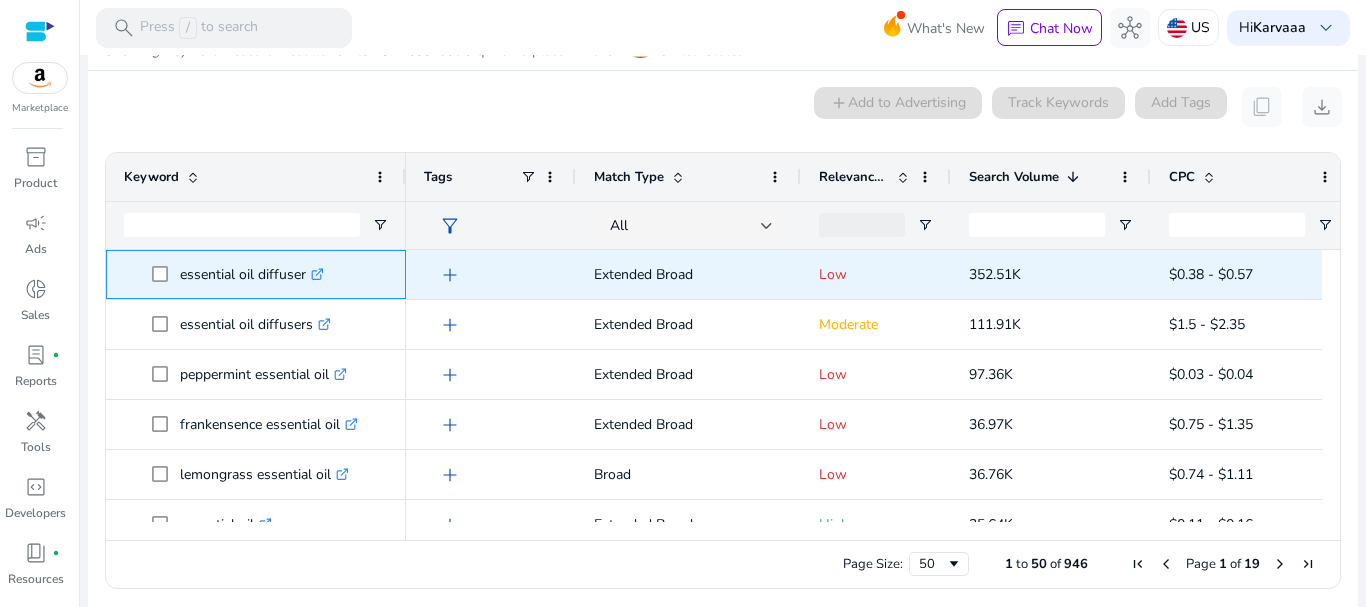click on "essential oil diffuser  .st0{fill:#2c8af8}" at bounding box center (252, 274) 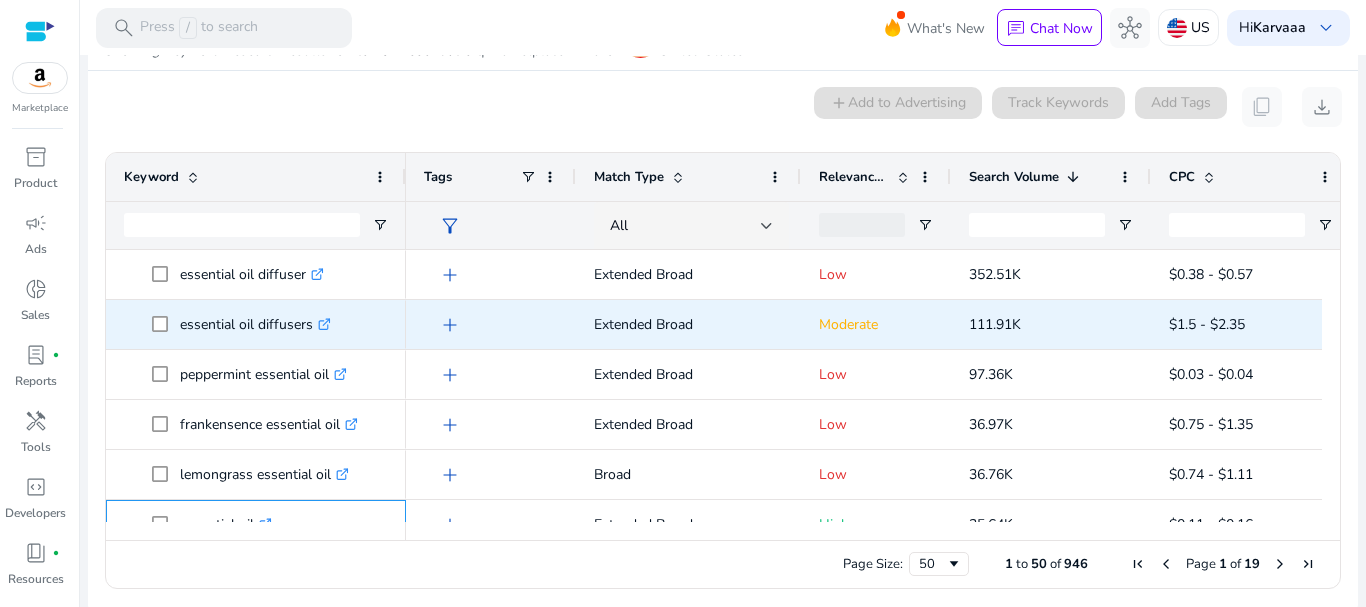 scroll, scrollTop: 28, scrollLeft: 0, axis: vertical 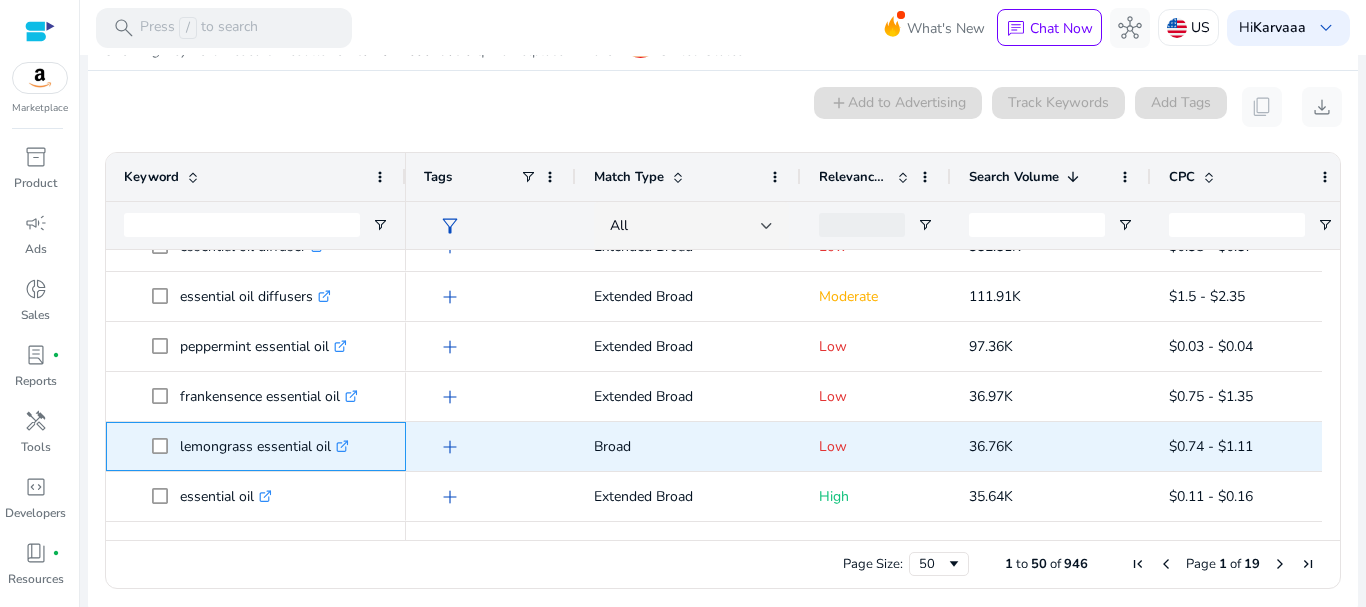 click on "lemongrass essential oil  .st0{fill:#2c8af8}" at bounding box center [264, 446] 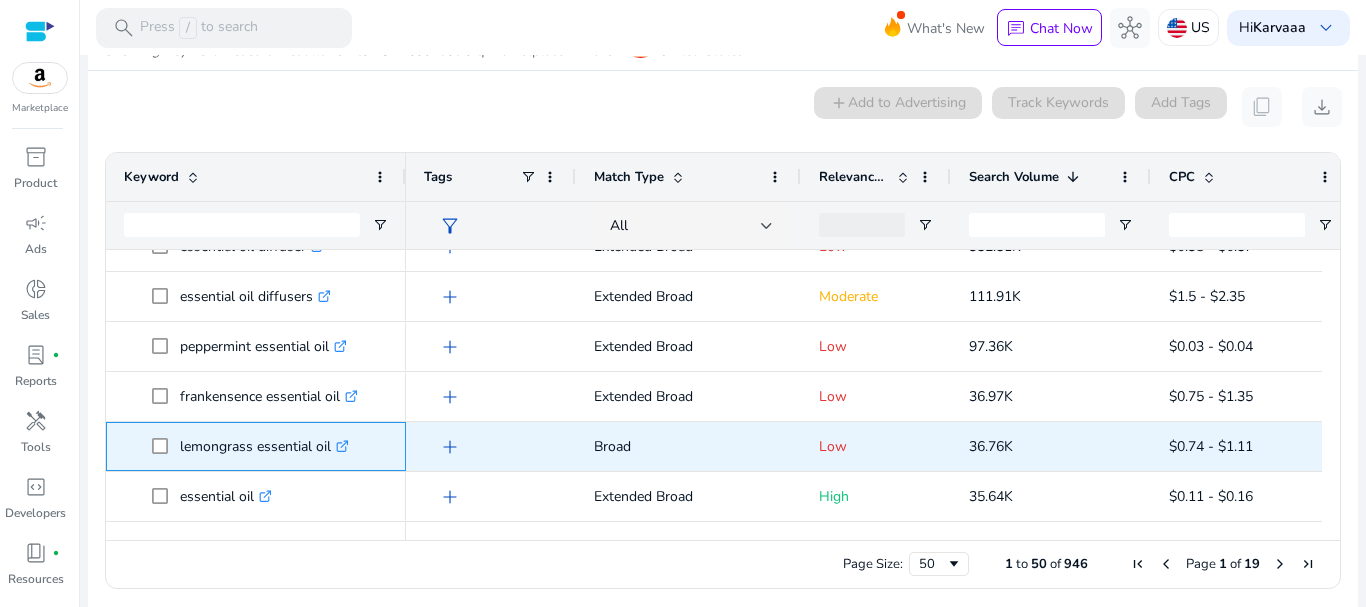click on "lemongrass essential oil  .st0{fill:#2c8af8}" at bounding box center [264, 446] 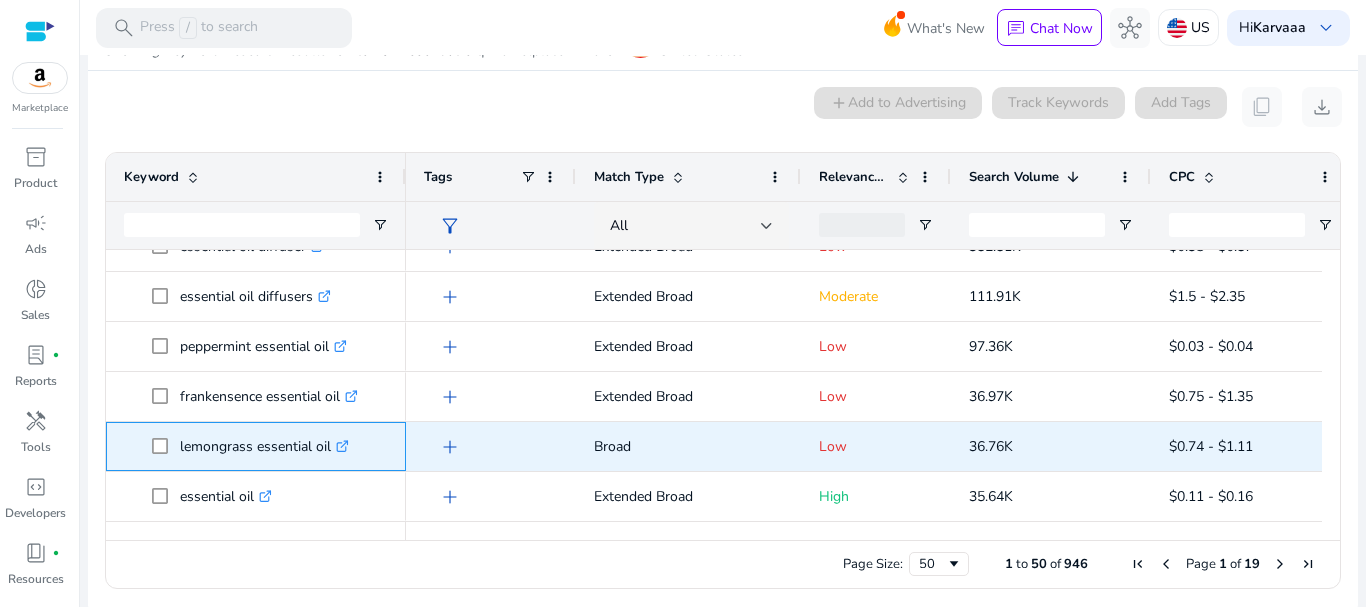 click on "lemongrass essential oil  .st0{fill:#2c8af8}" at bounding box center [264, 446] 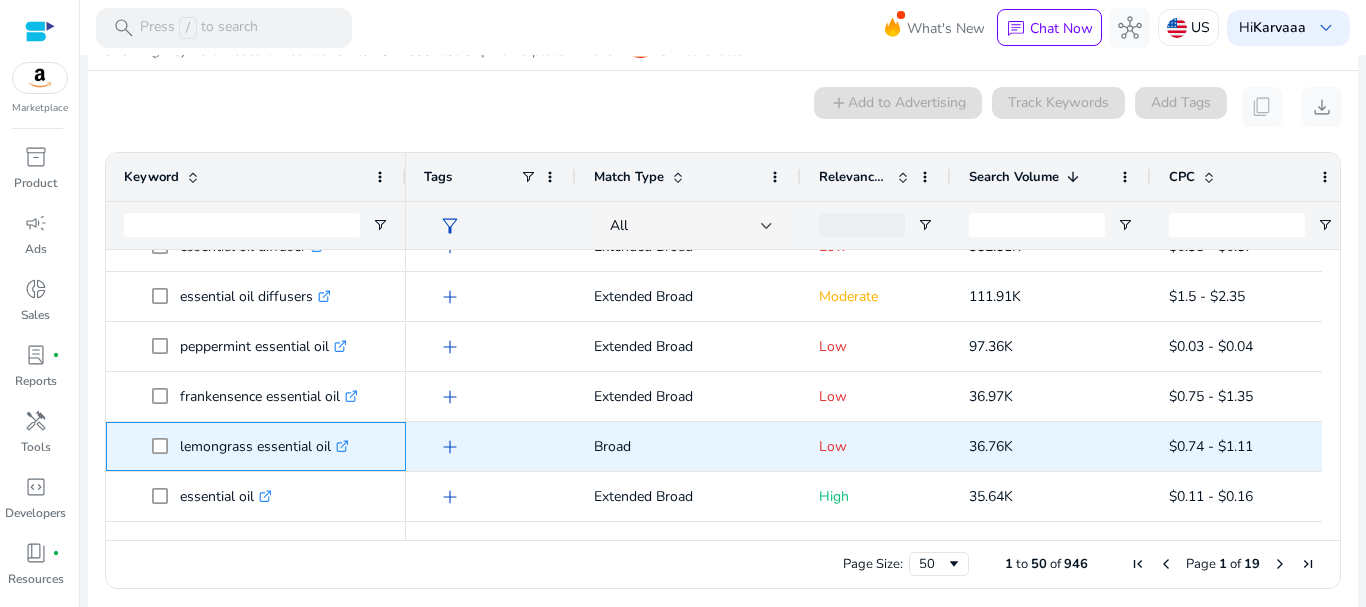 click on "lemongrass essential oil  .st0{fill:#2c8af8}" at bounding box center [264, 446] 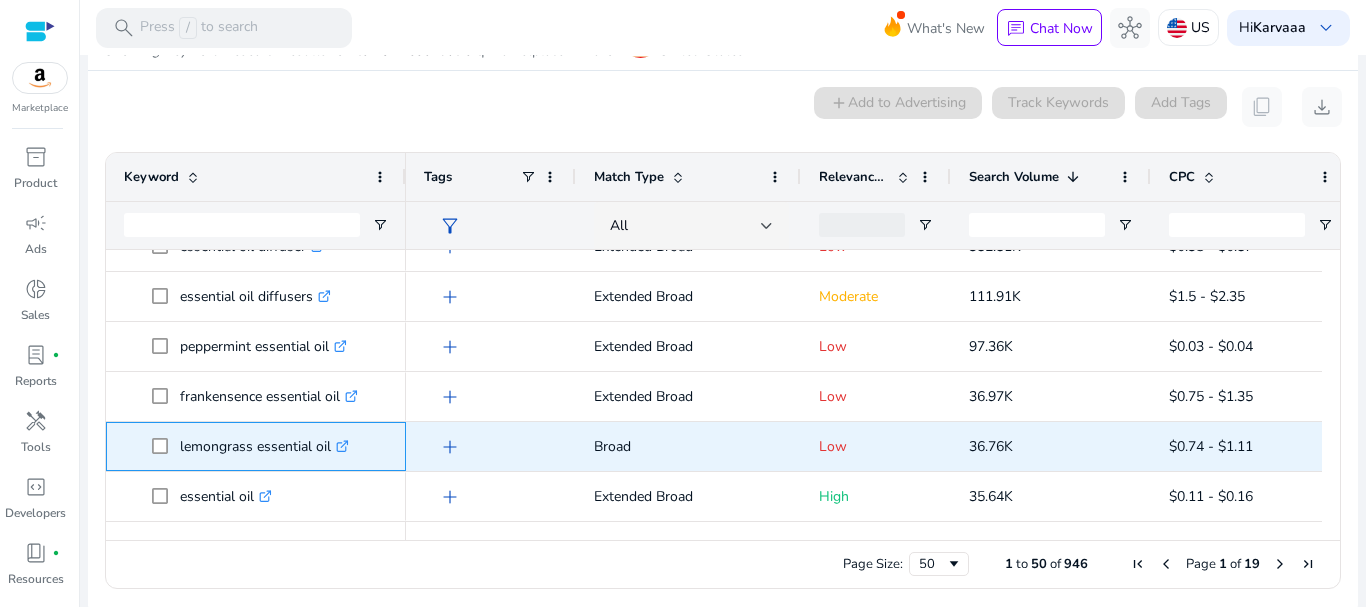 click on "lemongrass essential oil  .st0{fill:#2c8af8}" at bounding box center (264, 446) 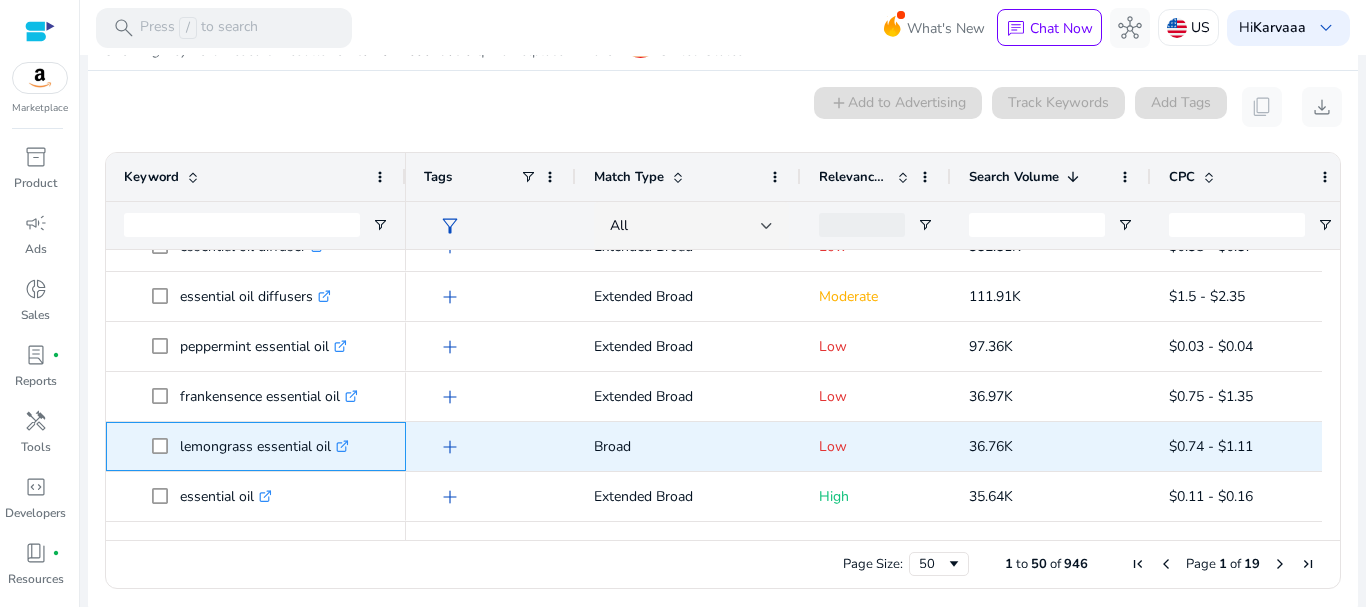click on "lemongrass essential oil  .st0{fill:#2c8af8}" at bounding box center [264, 446] 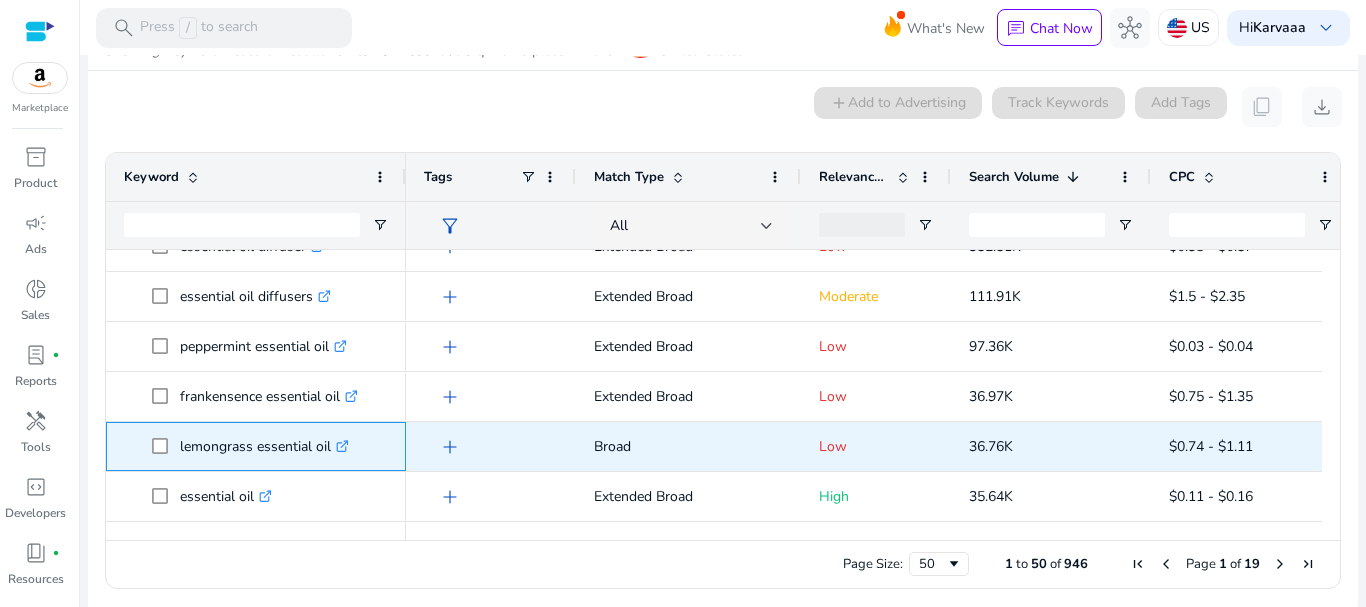 drag, startPoint x: 254, startPoint y: 449, endPoint x: 180, endPoint y: 447, distance: 74.02702 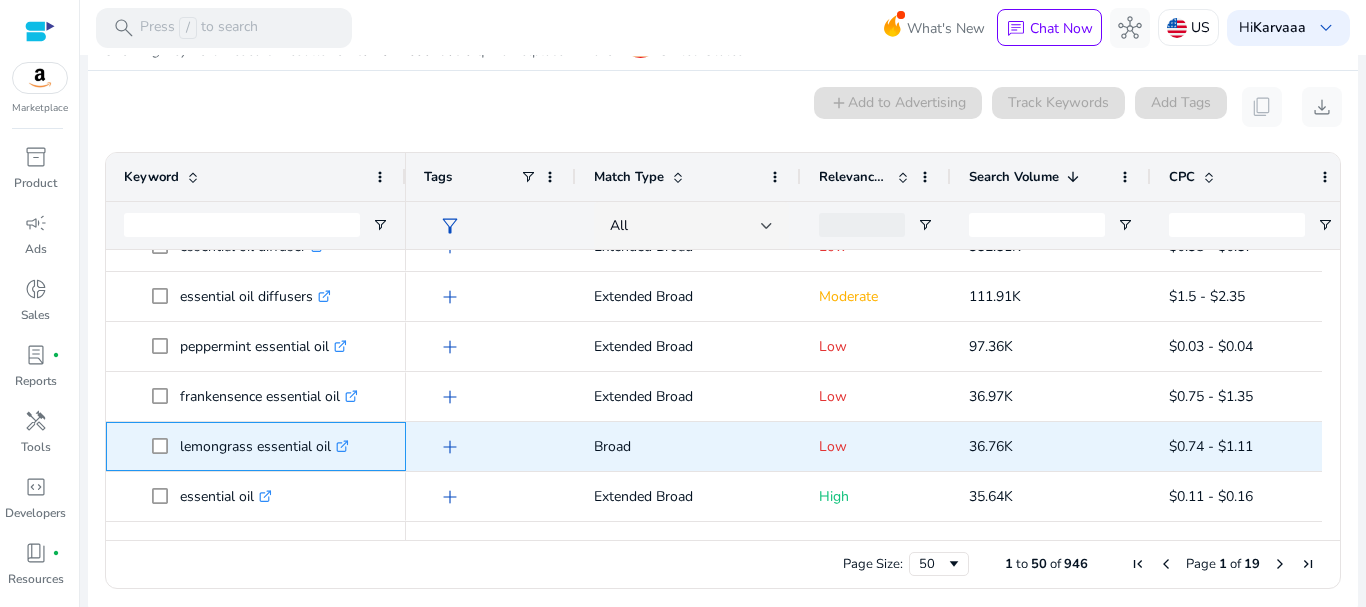 copy on "lemongrass" 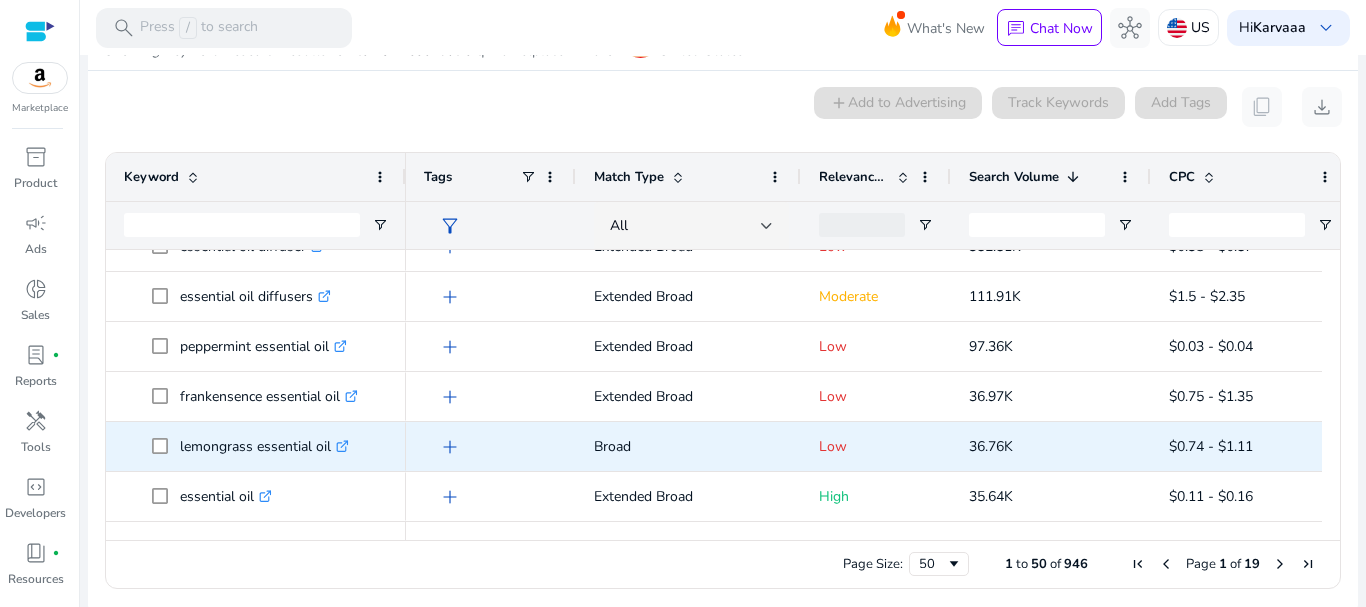 scroll, scrollTop: 78, scrollLeft: 0, axis: vertical 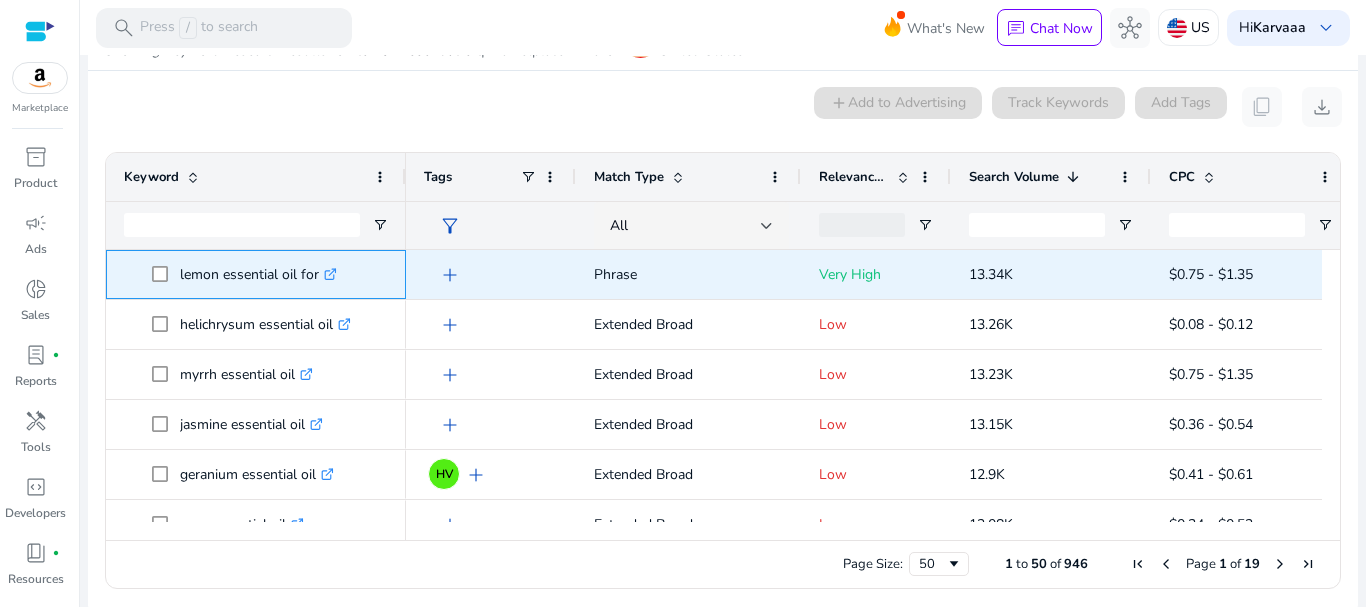 click on "lemon essential oil for  .st0{fill:#2c8af8}" at bounding box center (258, 274) 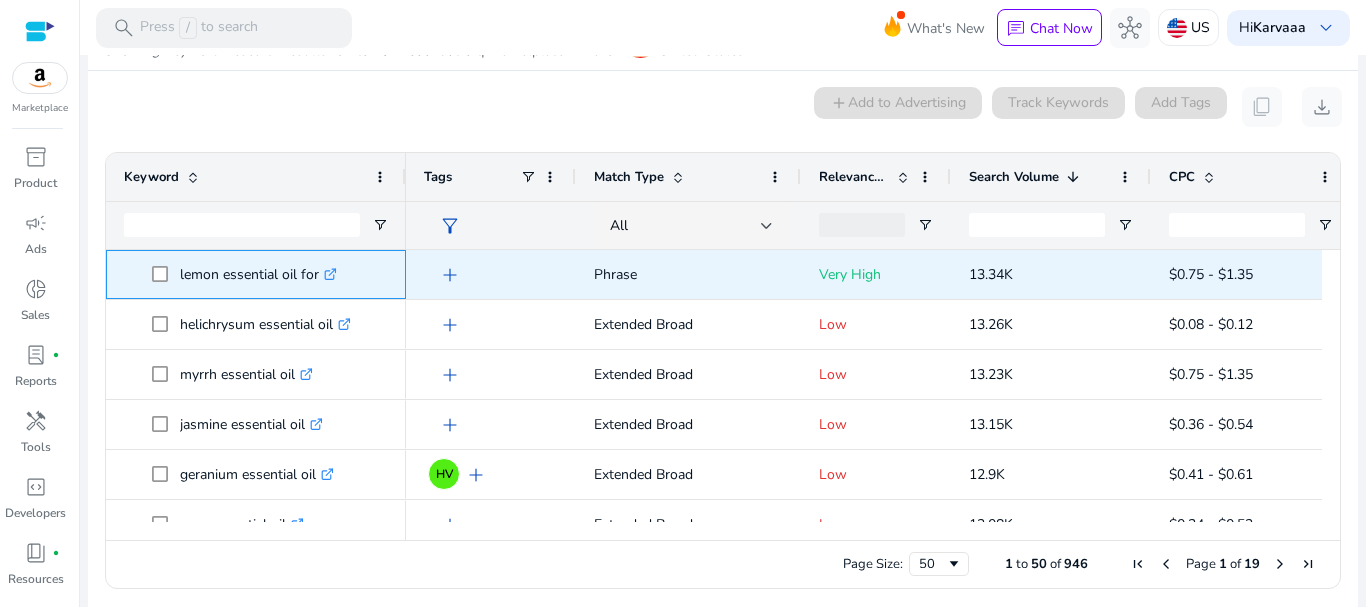 click on "lemon essential oil for  .st0{fill:#2c8af8}" at bounding box center [258, 274] 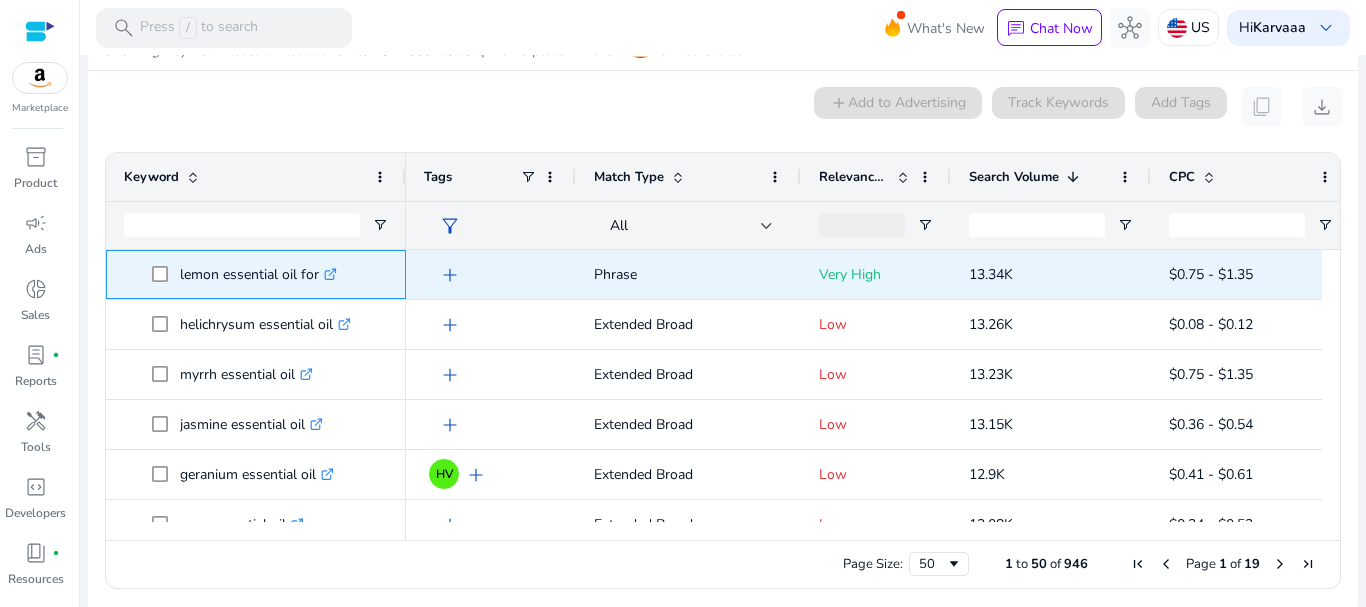 copy on "lemon essential oil for" 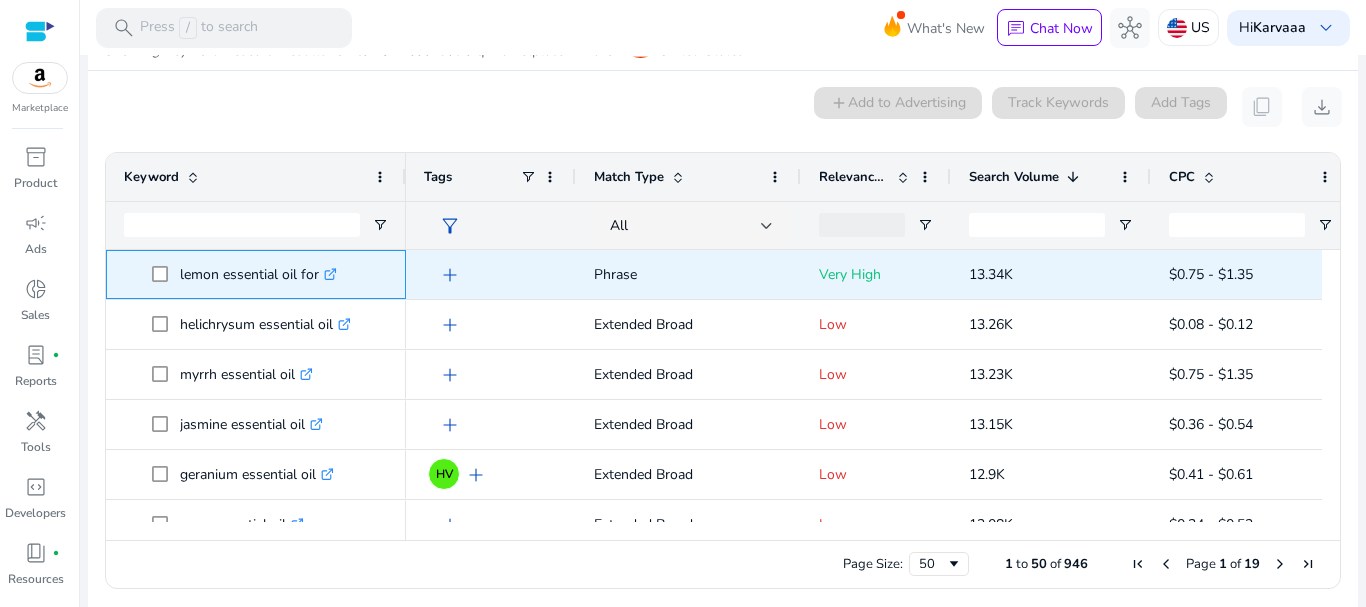 click on "lemon essential oil for  .st0{fill:#2c8af8}" at bounding box center [258, 274] 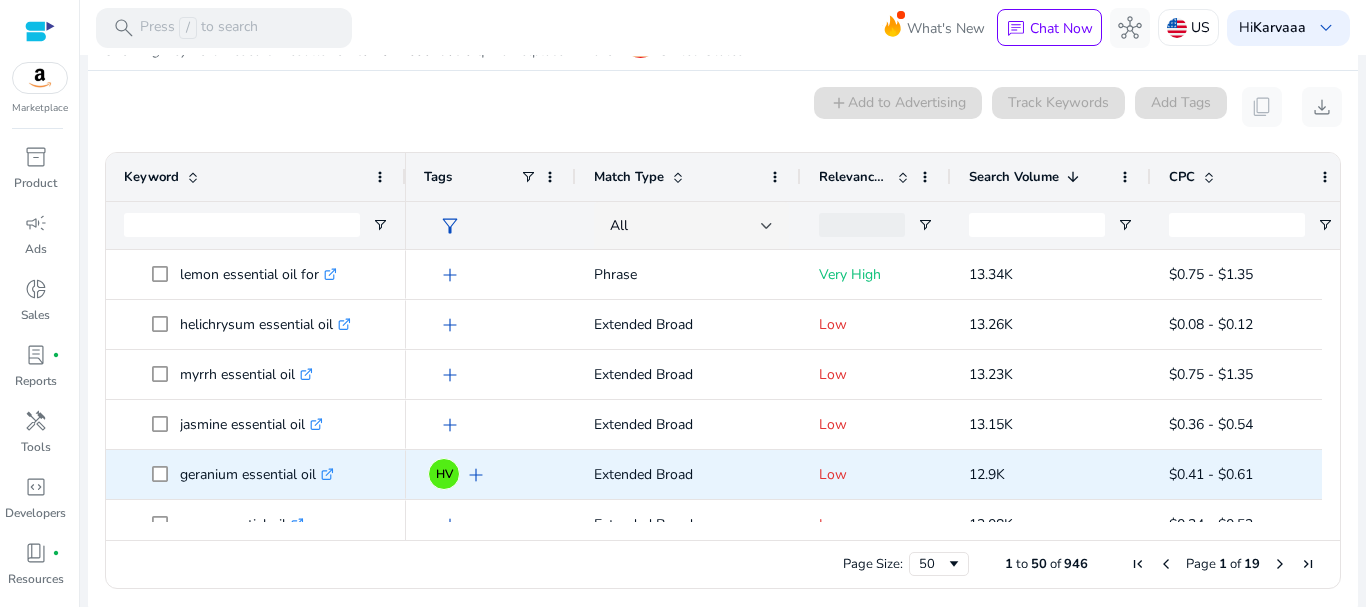 click on "geranium essential oil  .st0{fill:#2c8af8}" at bounding box center [257, 474] 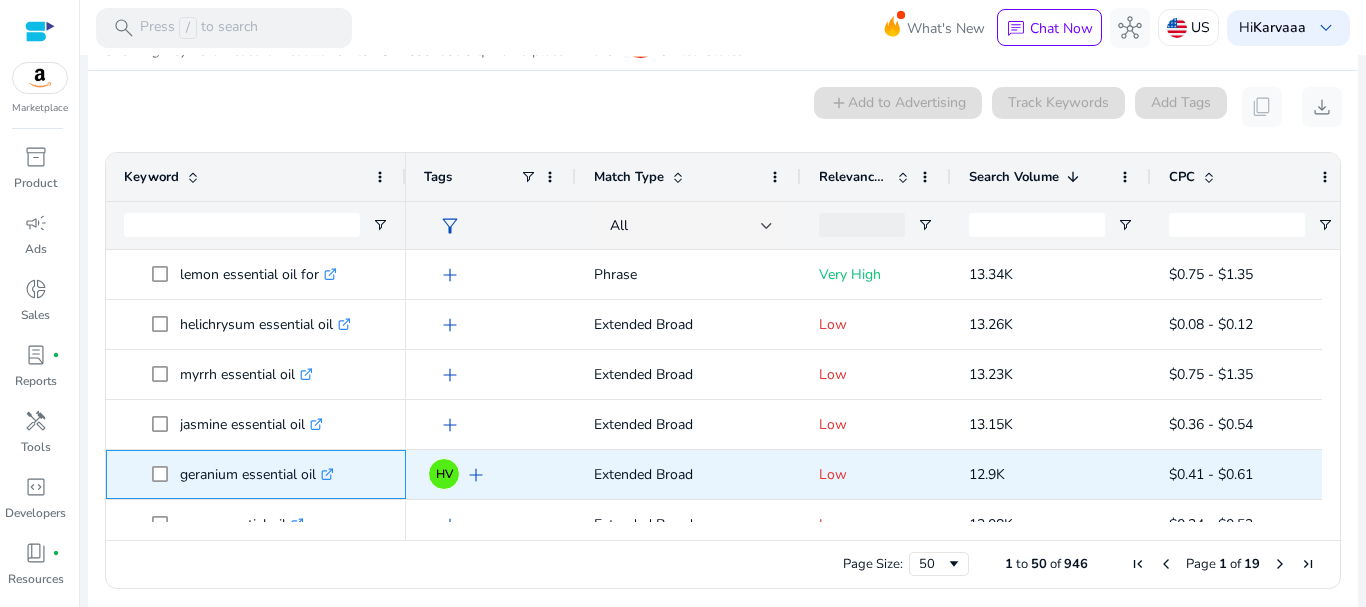 click on "geranium essential oil  .st0{fill:#2c8af8}" at bounding box center [257, 474] 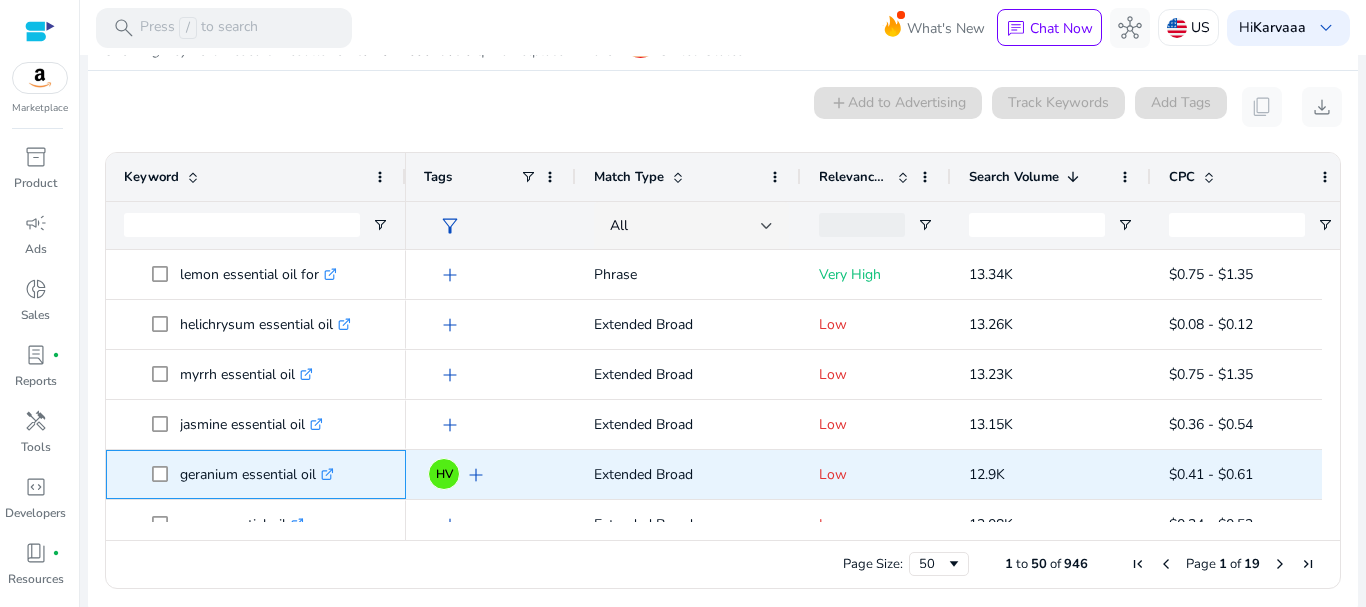 click on "geranium essential oil  .st0{fill:#2c8af8}" at bounding box center [257, 474] 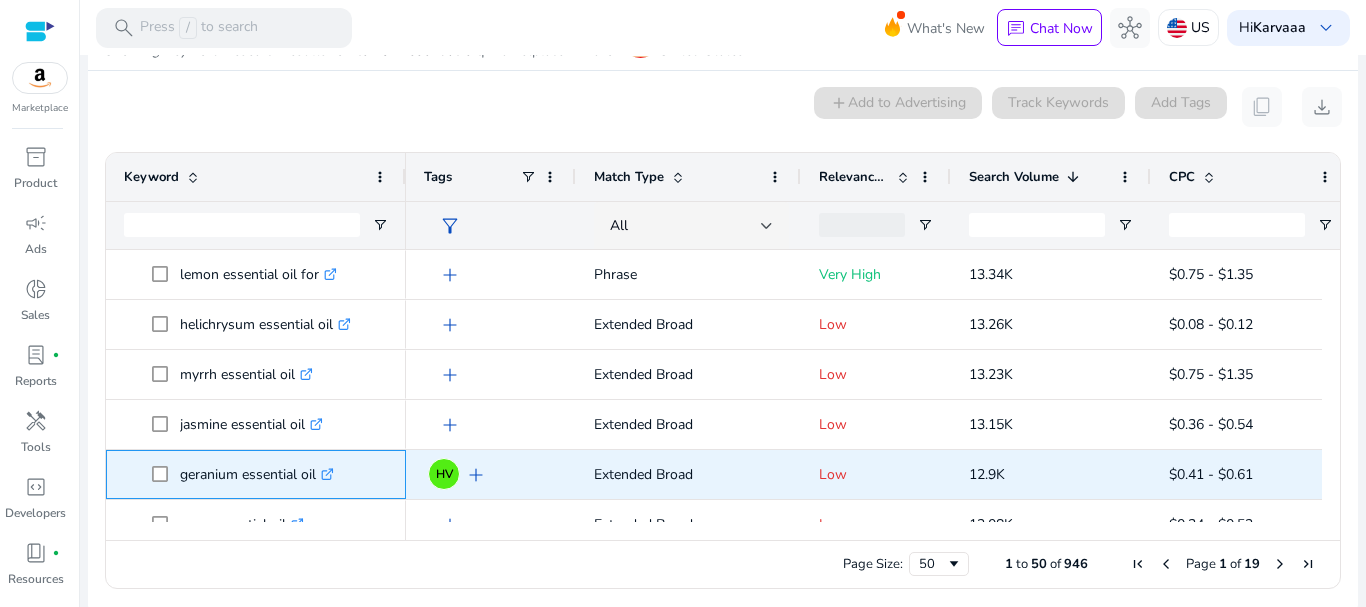 copy on "geranium" 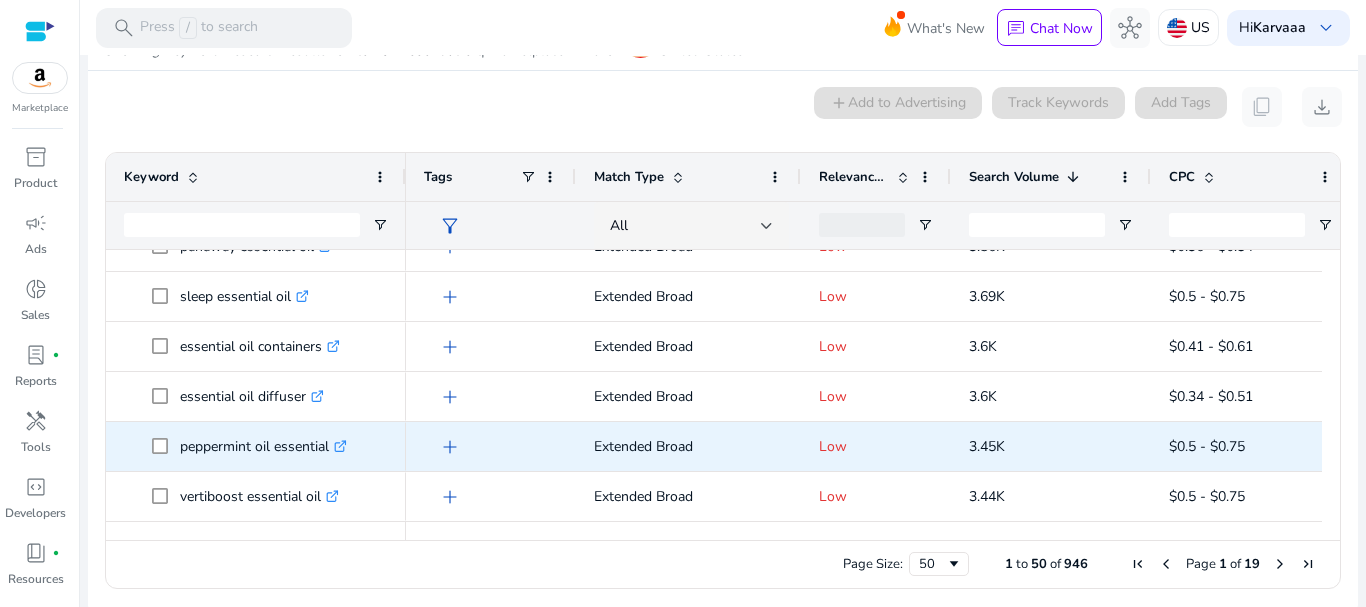 drag, startPoint x: 1317, startPoint y: 448, endPoint x: 1311, endPoint y: 458, distance: 11.661903 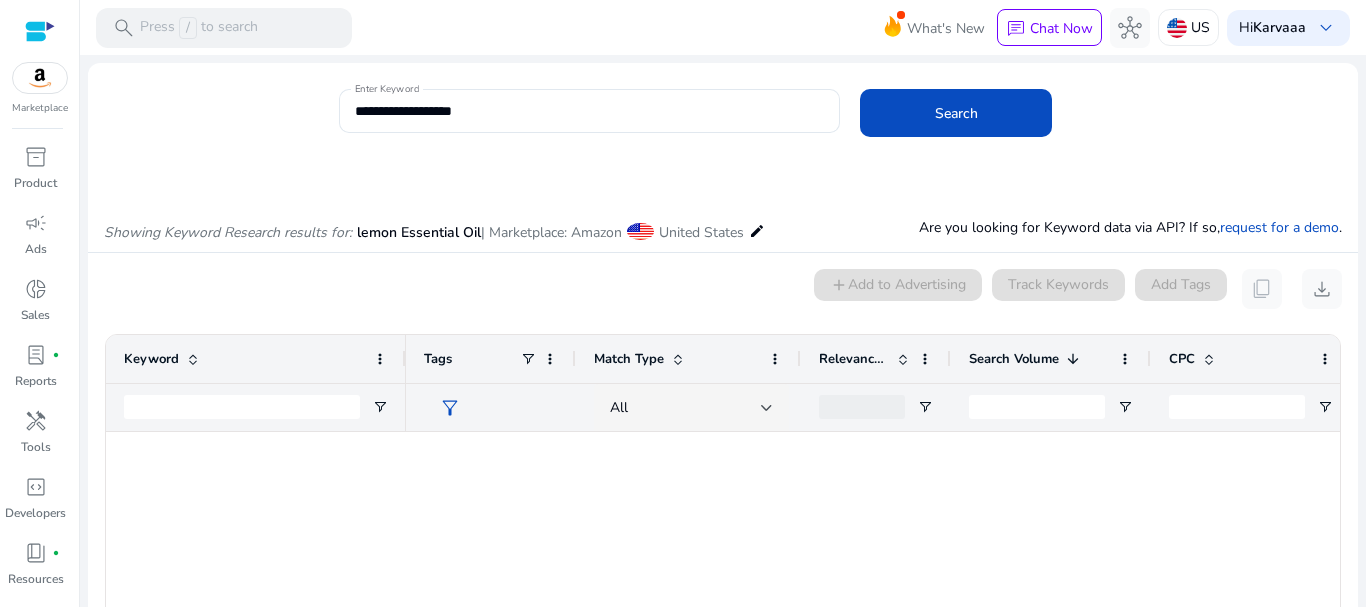 scroll, scrollTop: 0, scrollLeft: 0, axis: both 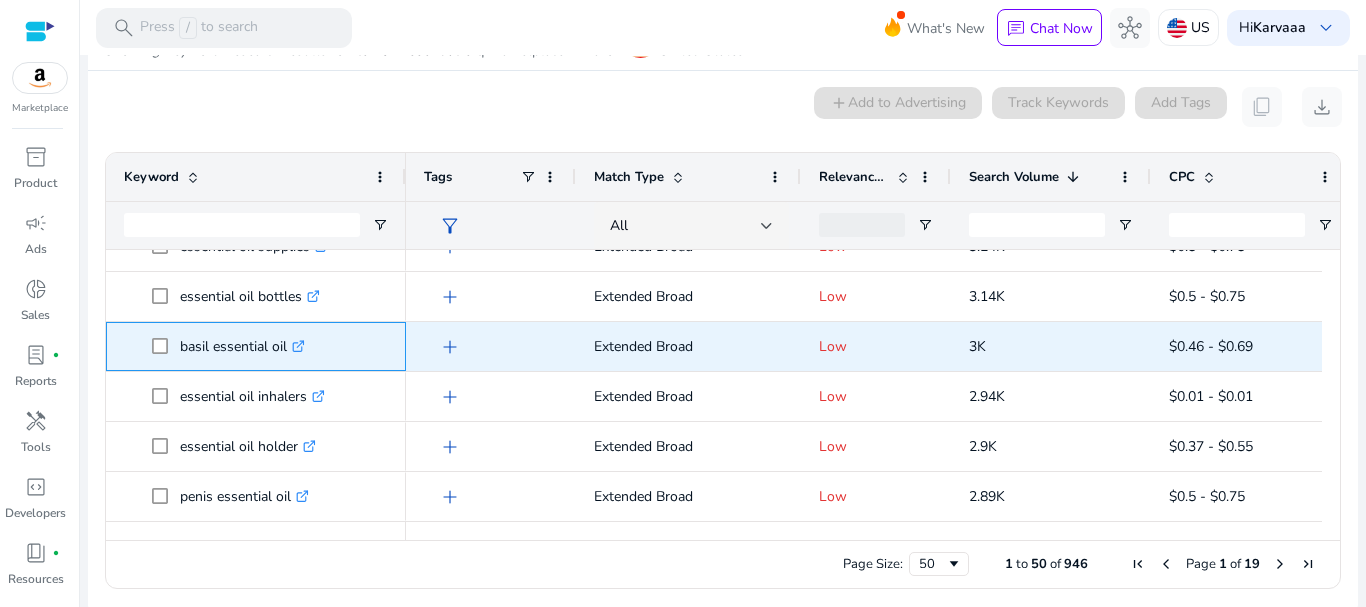 click at bounding box center [166, 346] 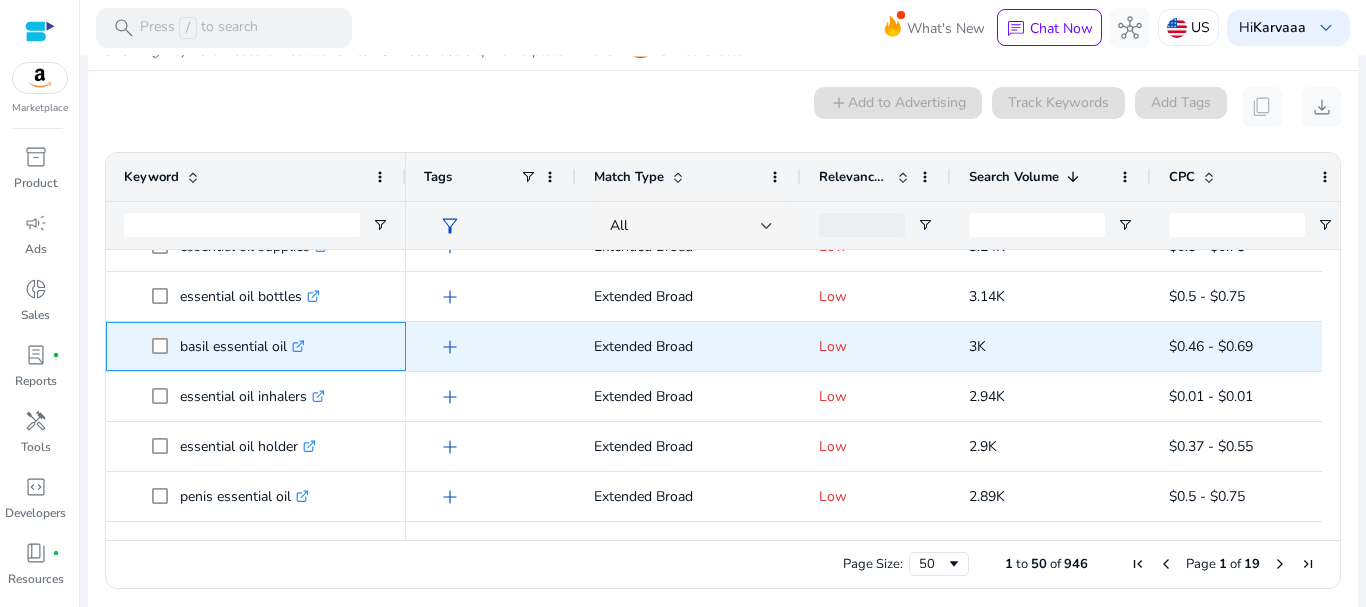 click at bounding box center [166, 346] 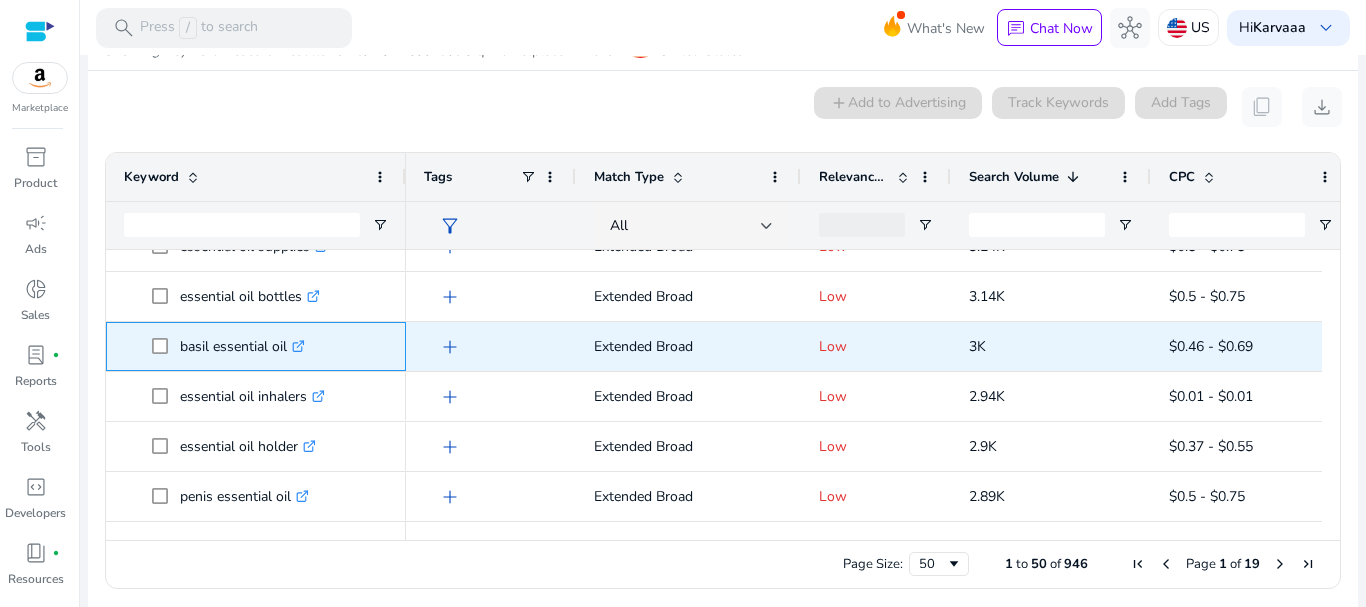 click at bounding box center (166, 346) 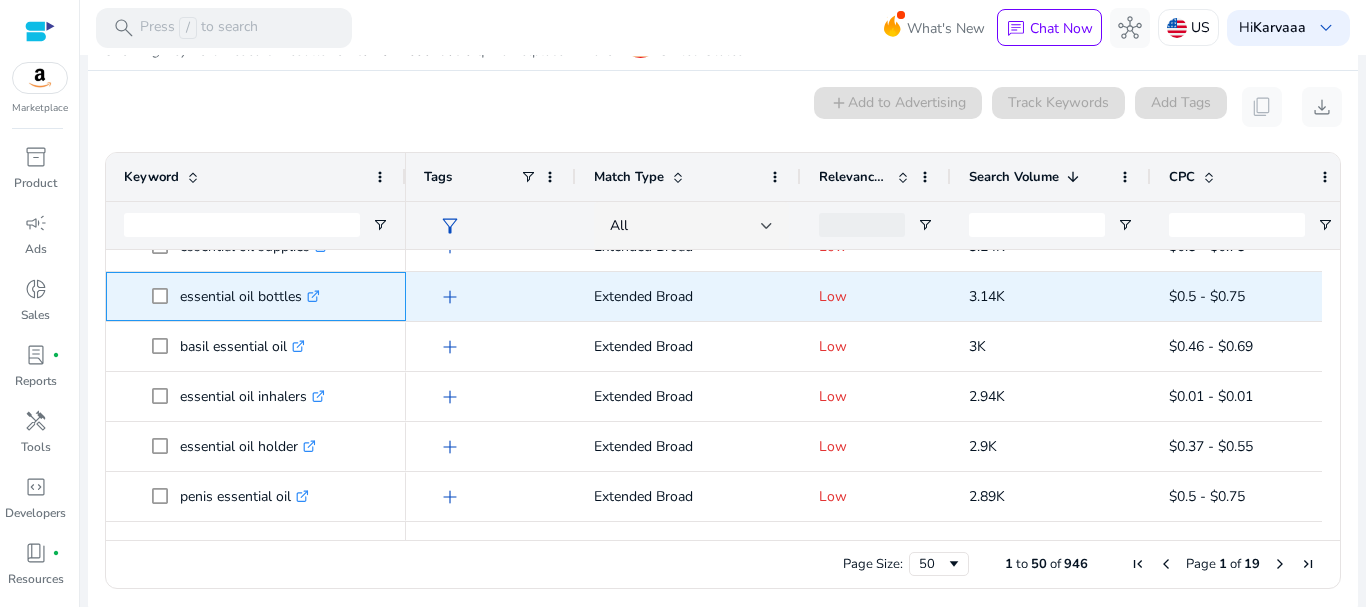 click on "essential oil bottles  .st0{fill:#2c8af8}" at bounding box center [250, 296] 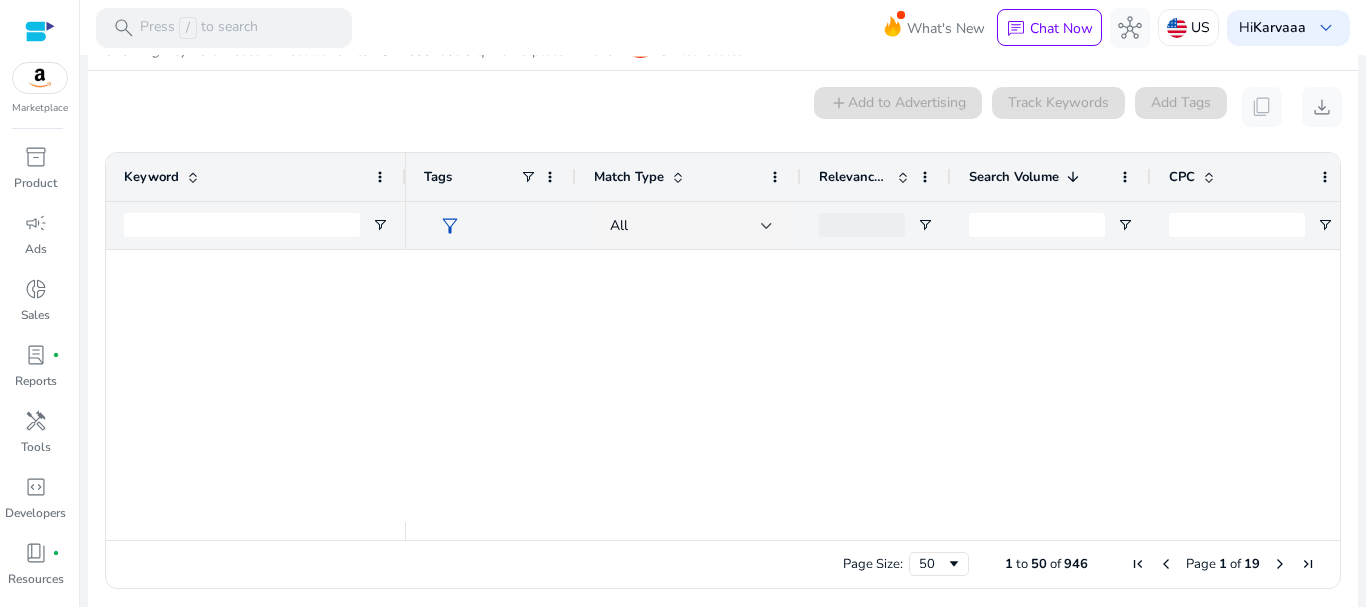 scroll, scrollTop: 350, scrollLeft: 0, axis: vertical 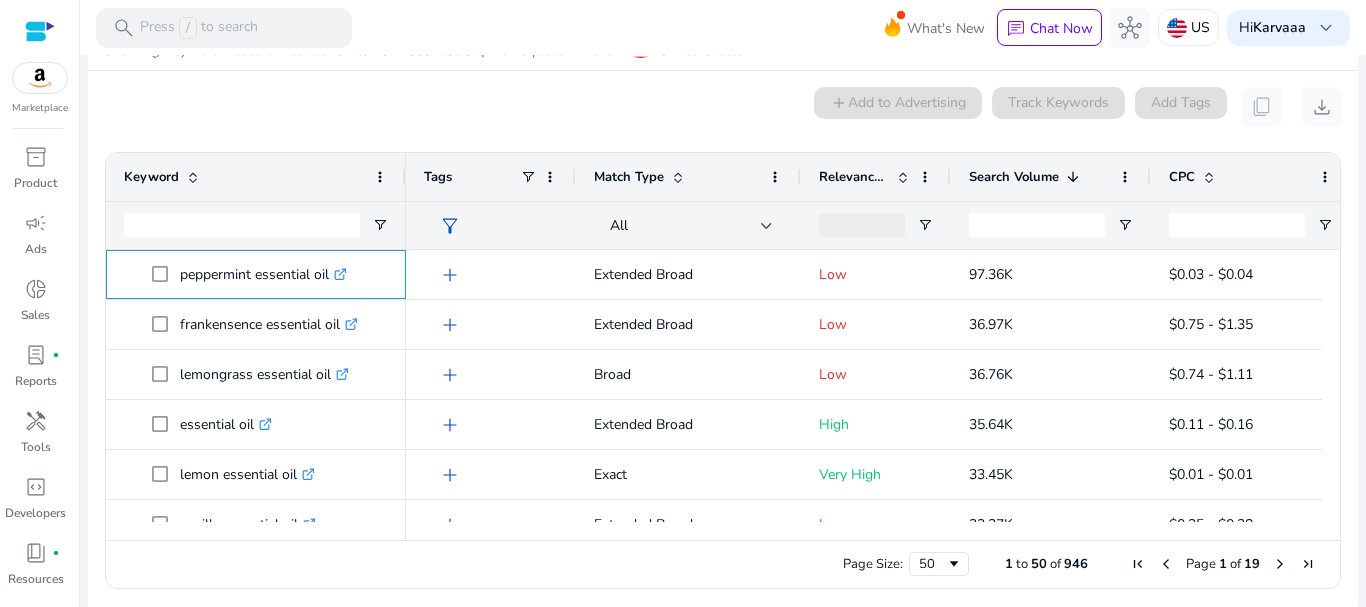 click on "peppermint essential oil  .st0{fill:#2c8af8}" at bounding box center (256, 274) 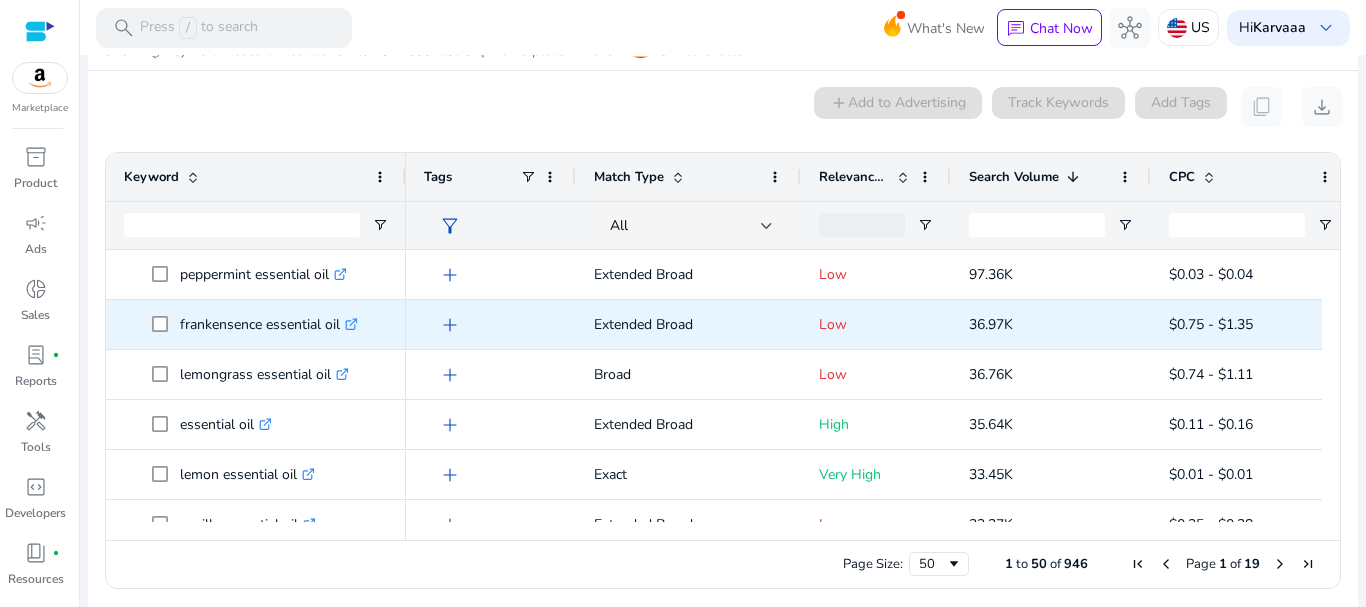 click on "frankensence essential oil  .st0{fill:#2c8af8}" at bounding box center [269, 324] 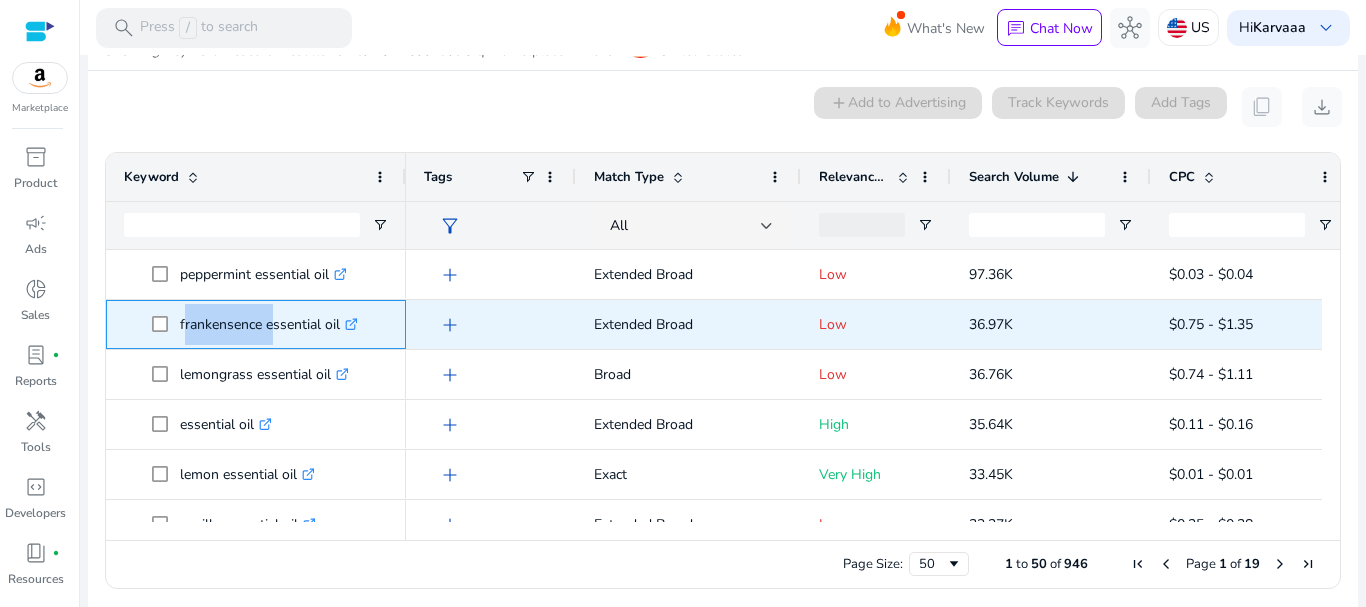click on "frankensence essential oil  .st0{fill:#2c8af8}" at bounding box center (269, 324) 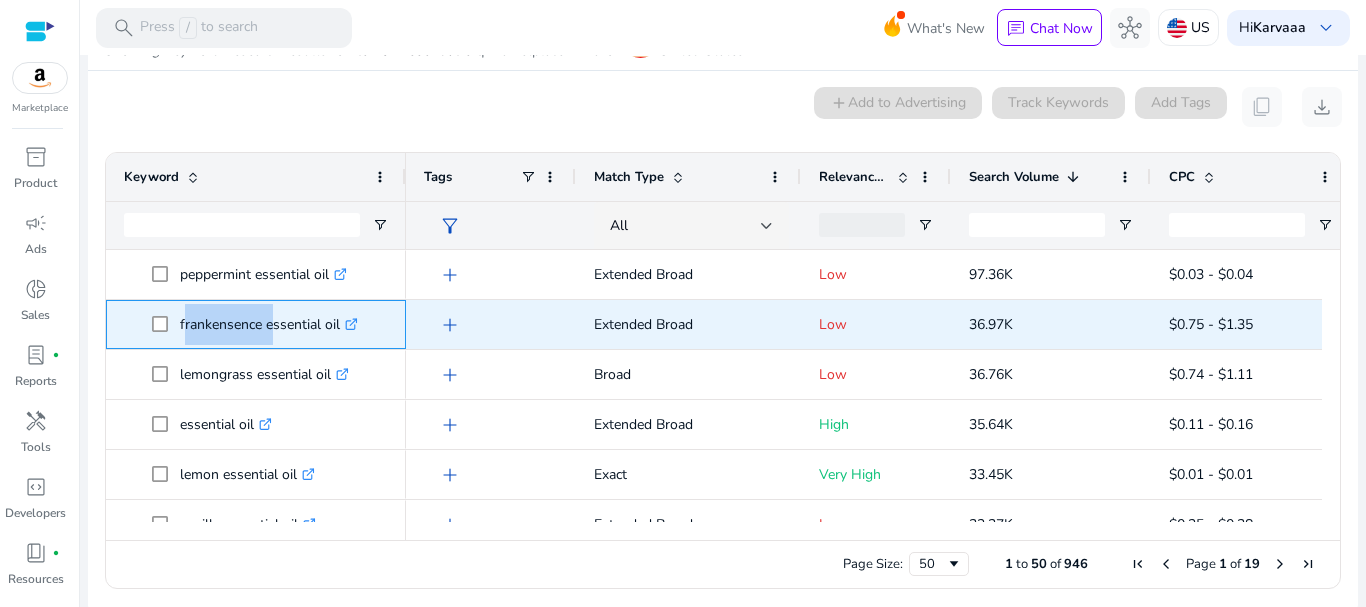 copy on "frankensence" 